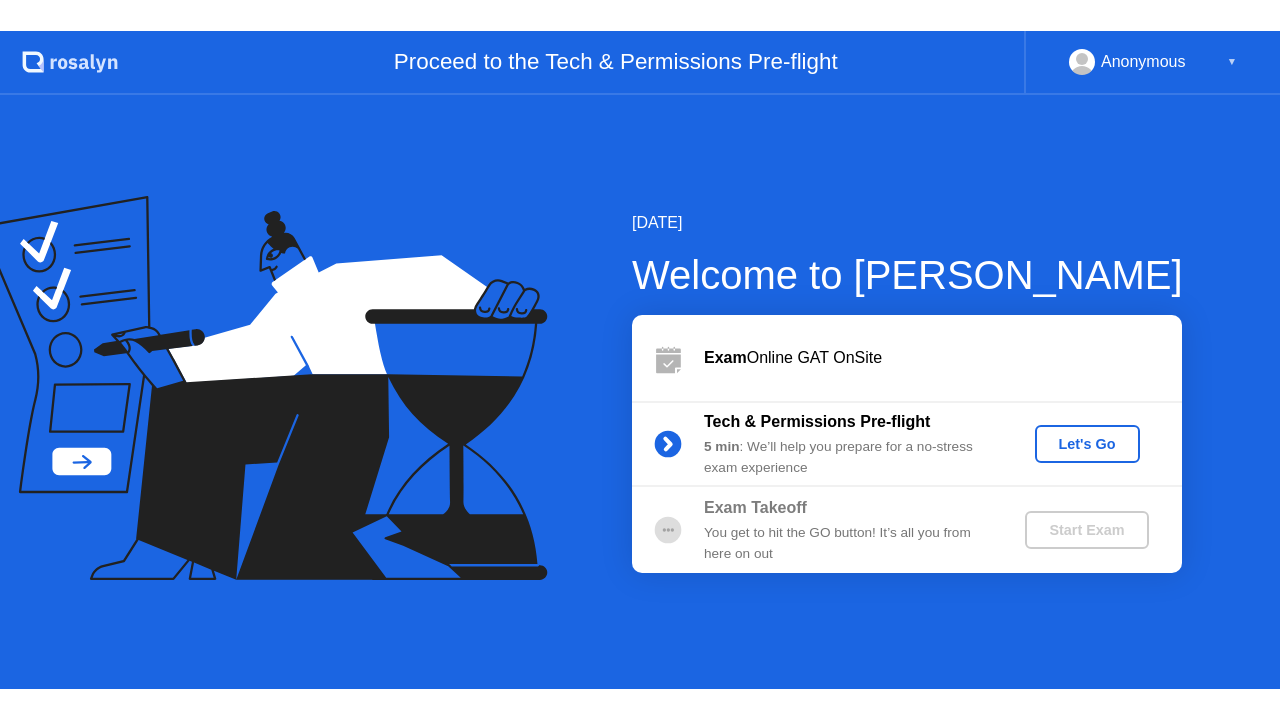 scroll, scrollTop: 0, scrollLeft: 0, axis: both 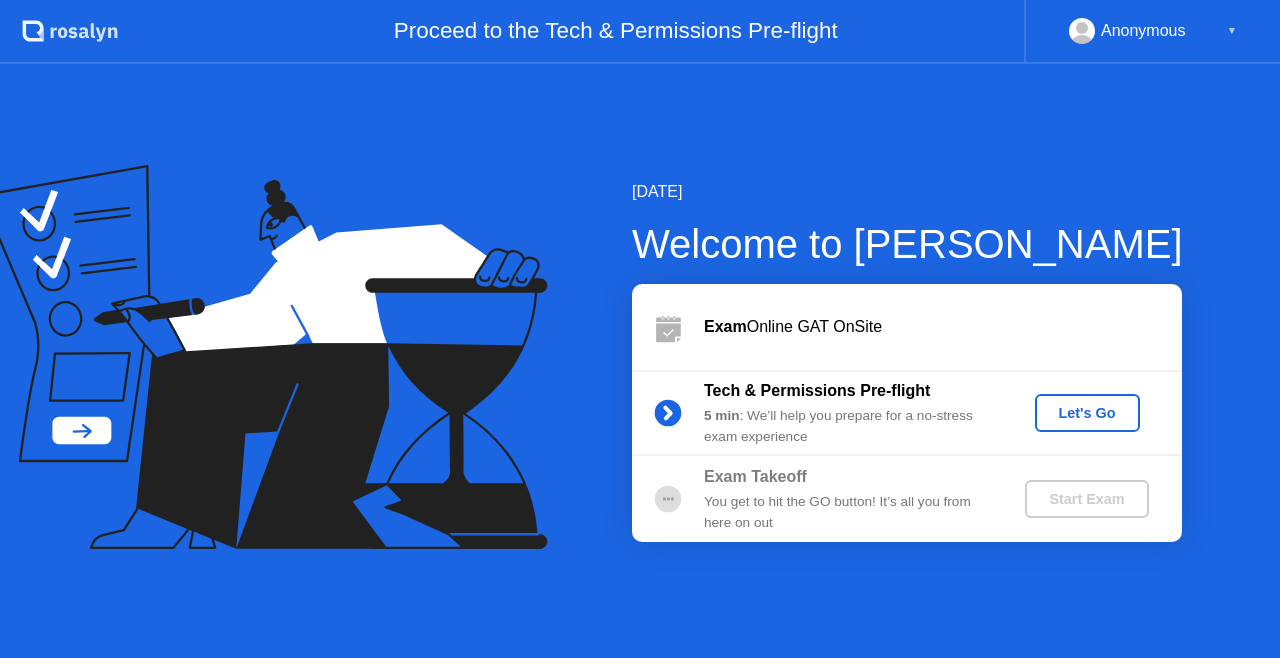click on "Let's Go" 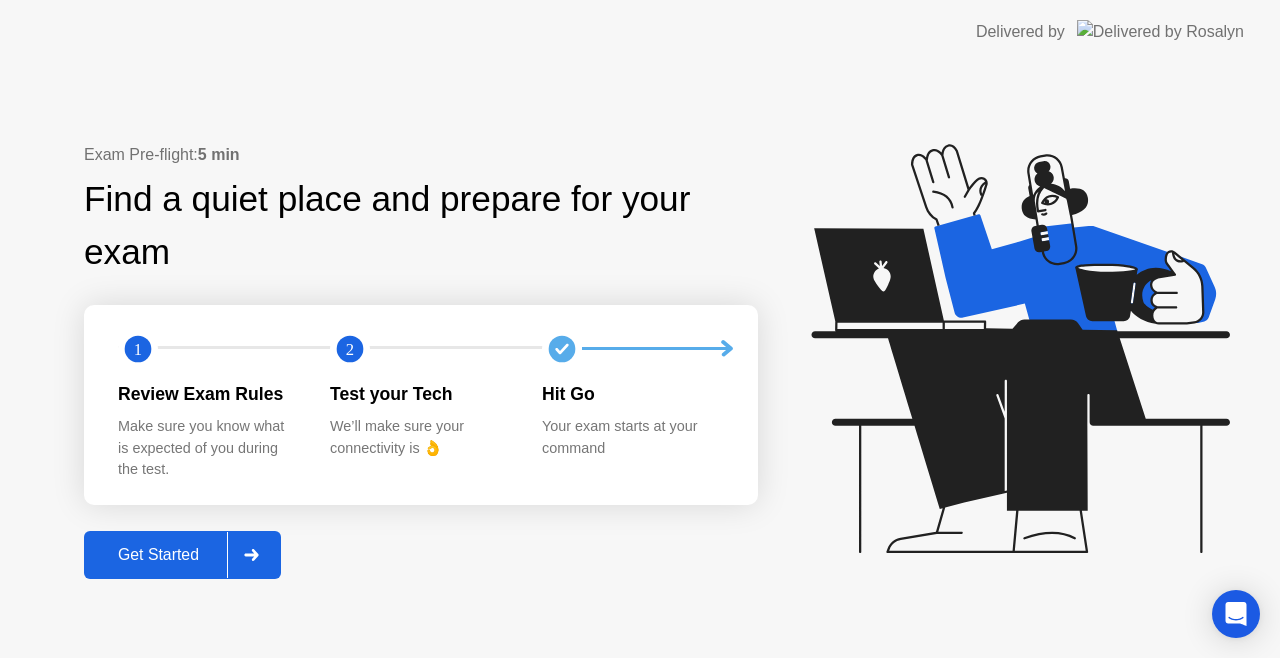 click on "Get Started" 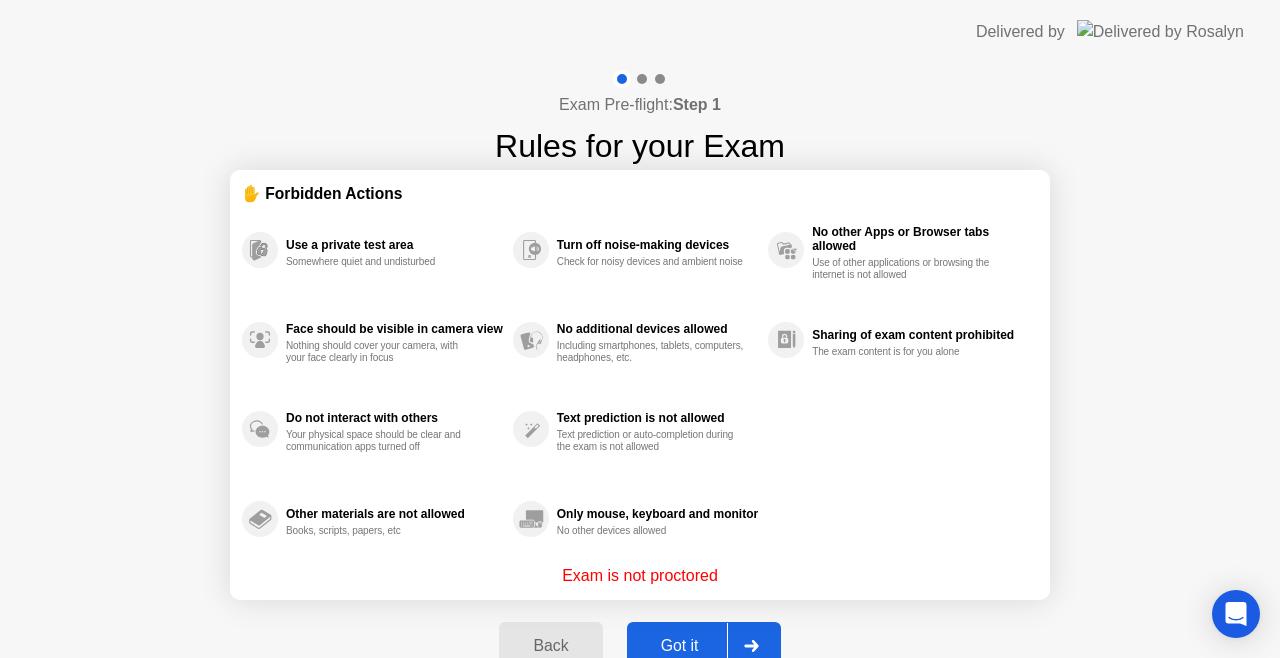 click on "Got it" 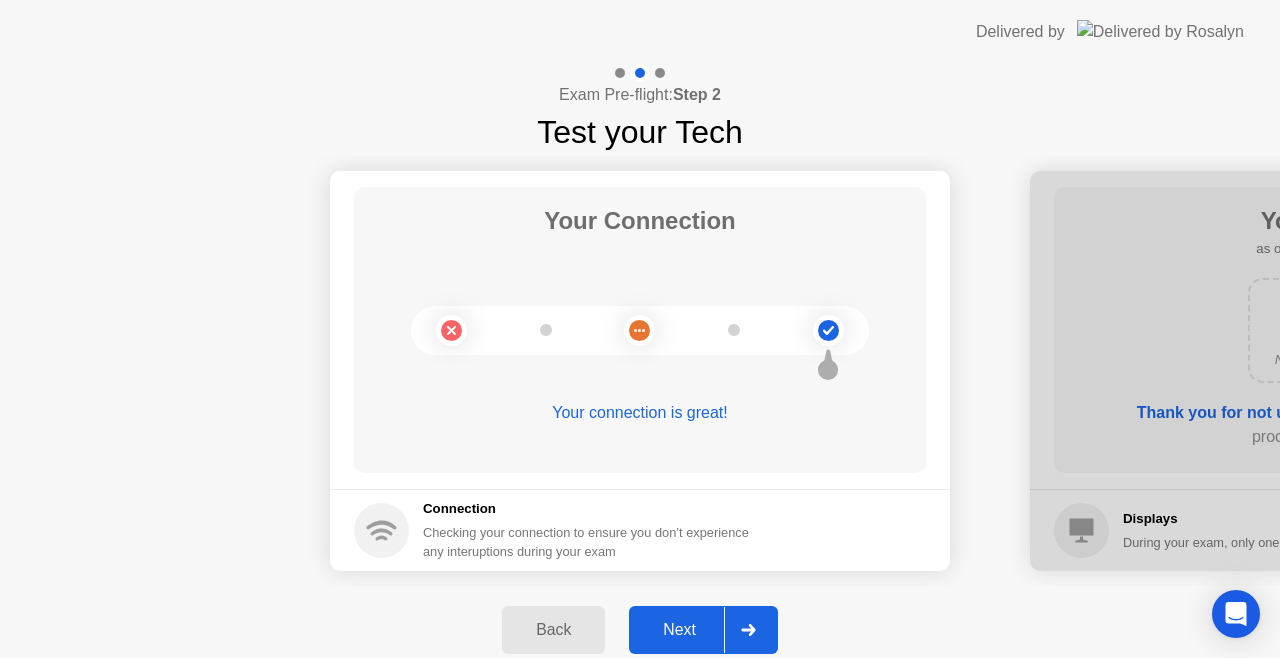click on "Next" 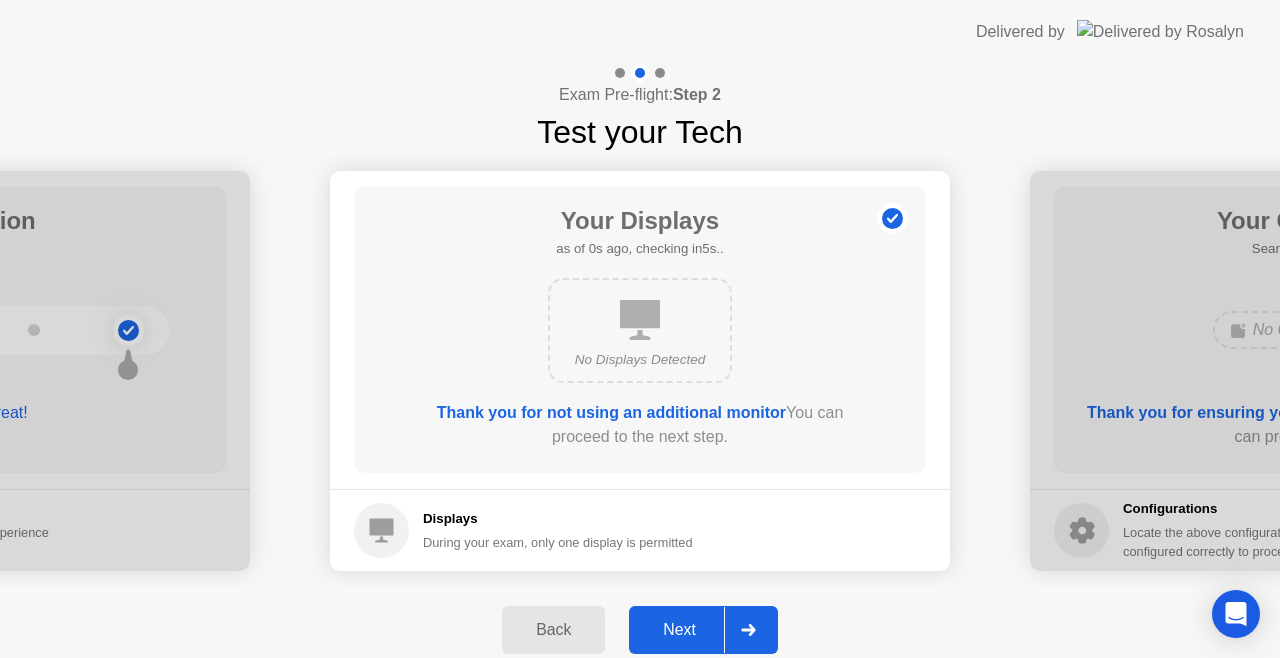 click on "Next" 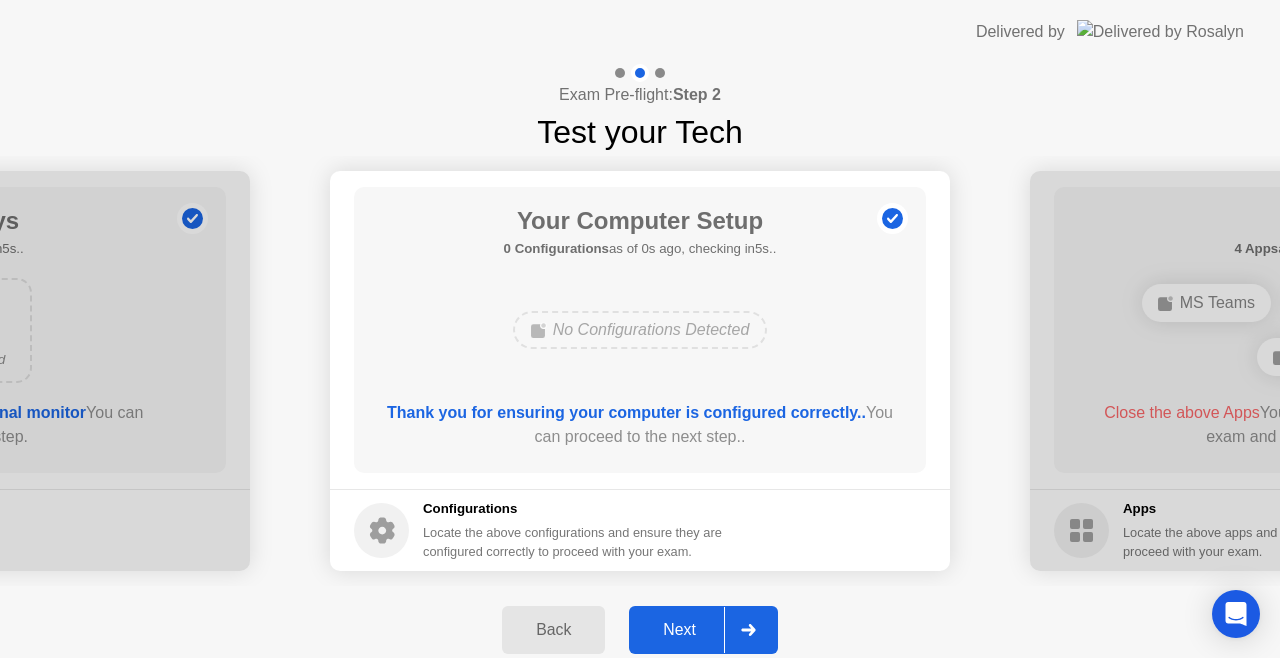 click on "Next" 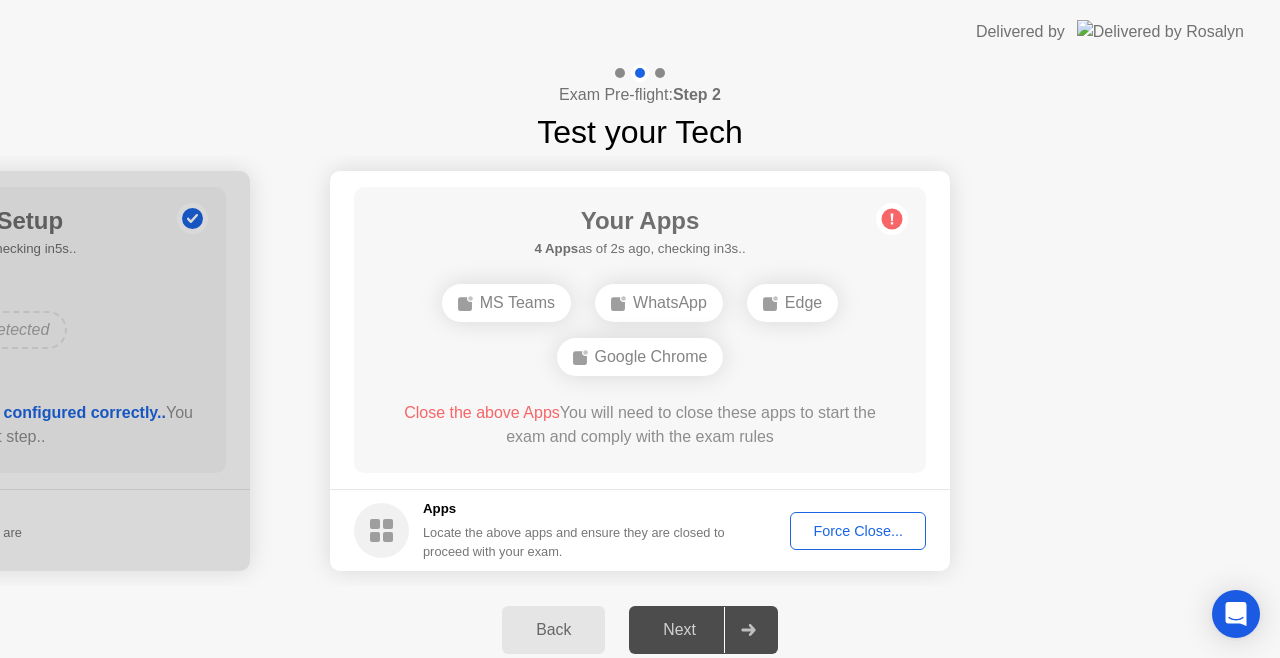 click on "Force Close..." 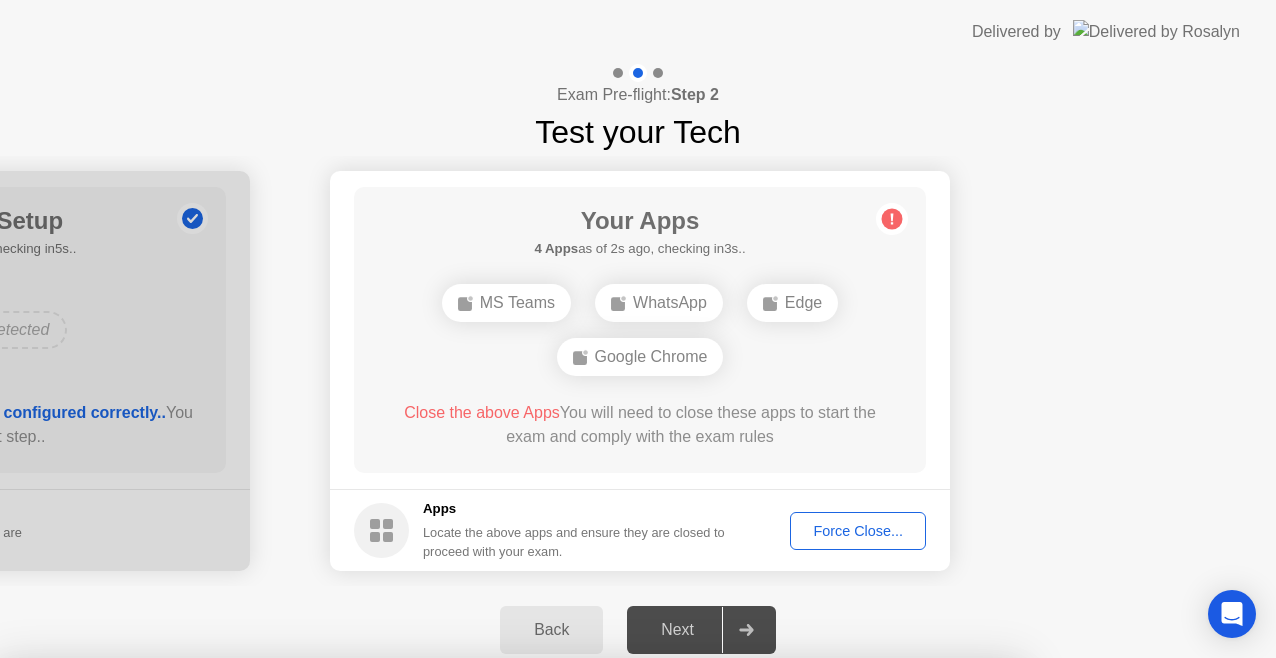 click on "Confirm" at bounding box center [577, 988] 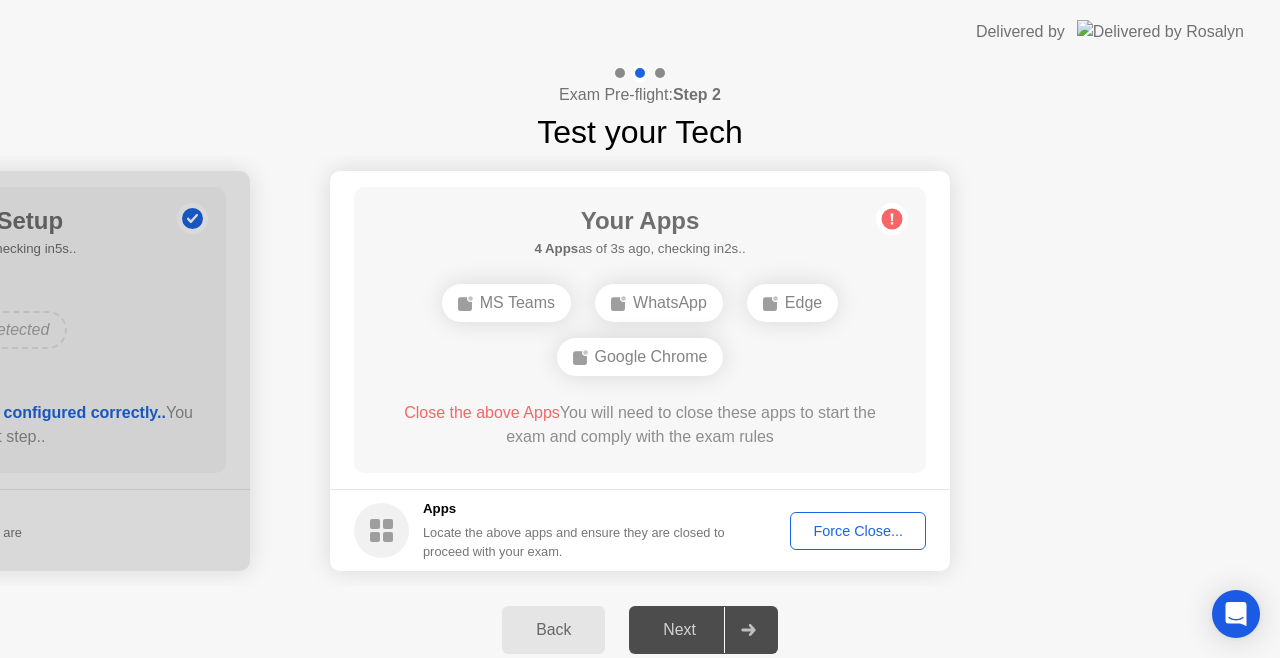 click on "Force Close..." 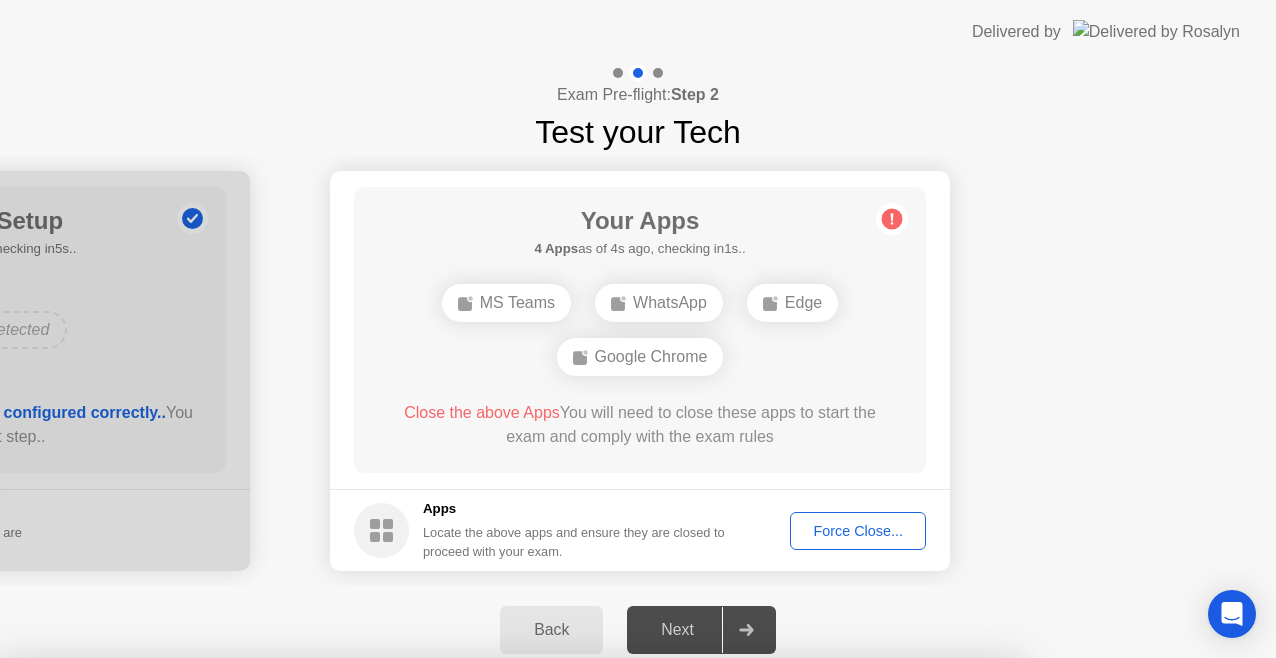 click on "Confirm" at bounding box center (577, 988) 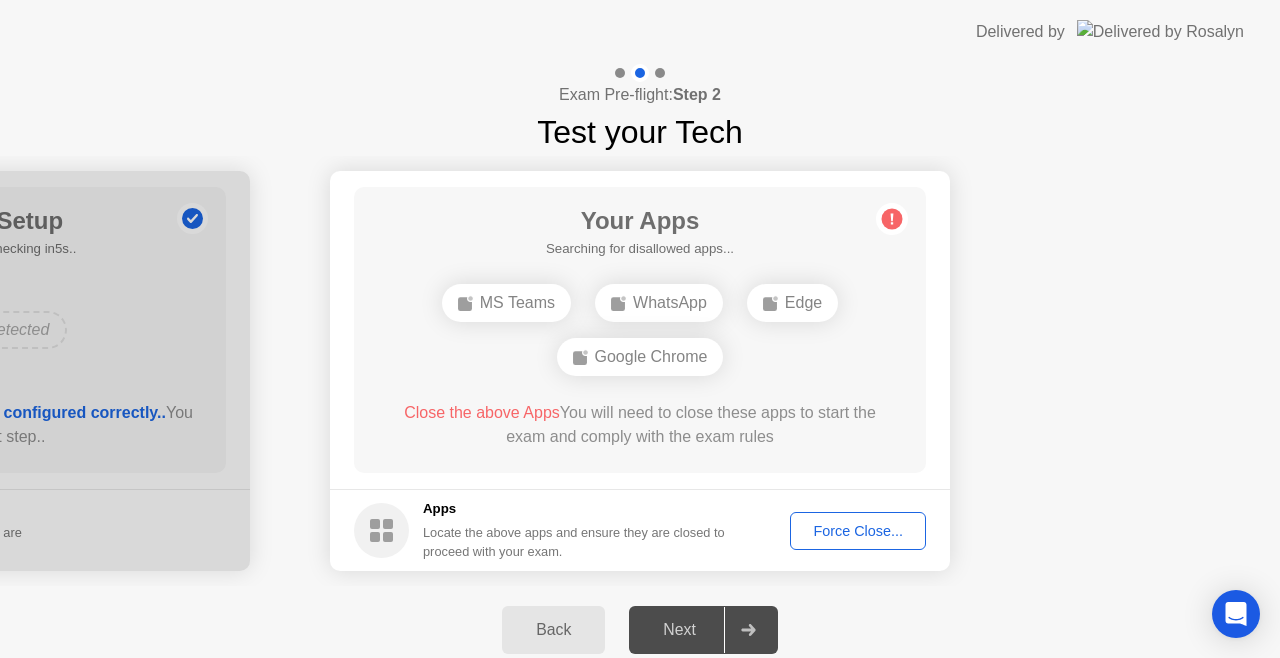 click on "Force Close..." 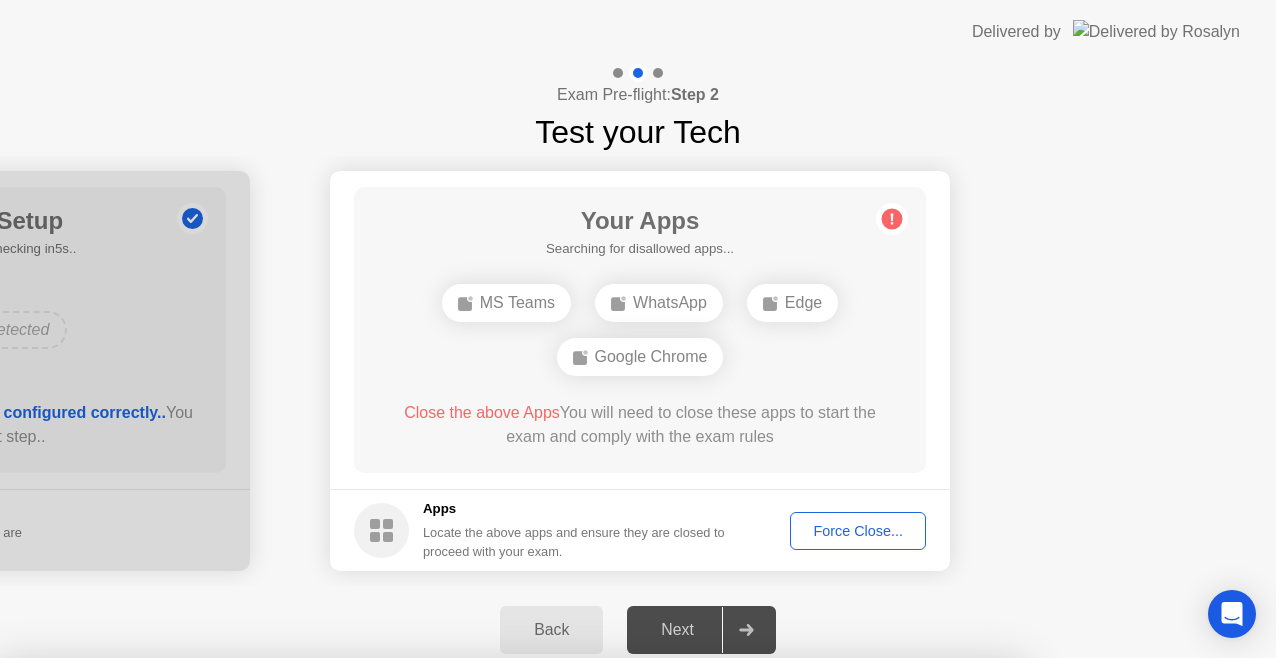 click on "Confirm" at bounding box center [577, 988] 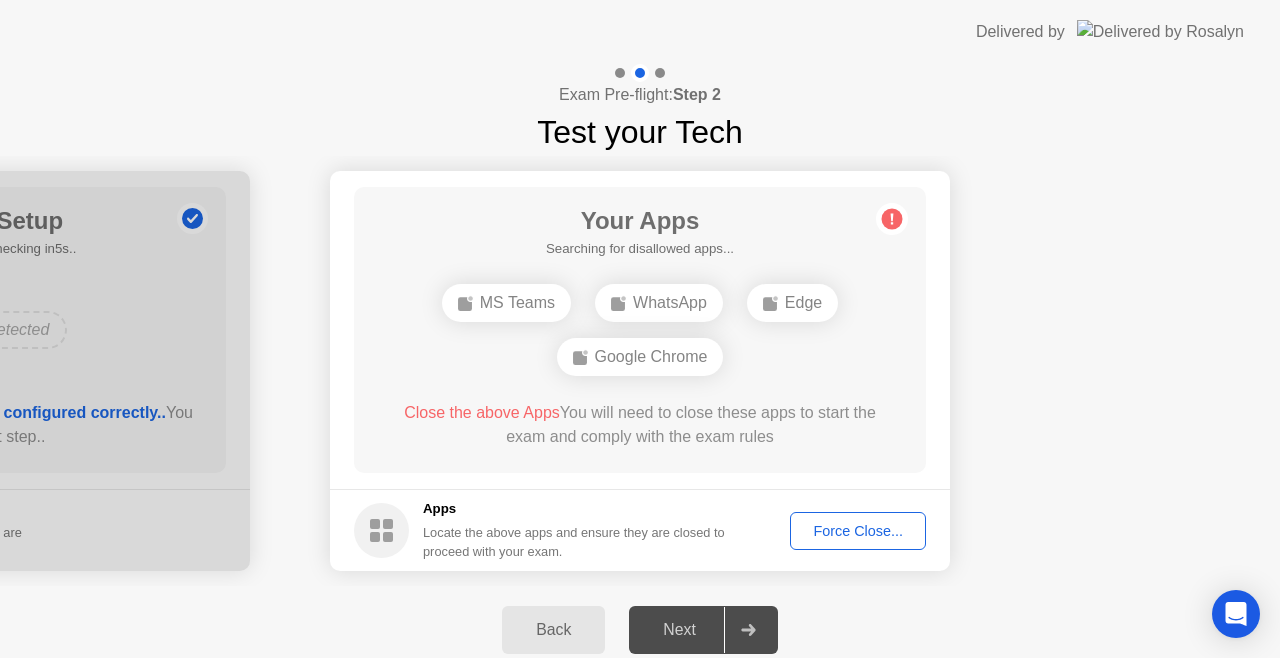 click on "Force Close..." 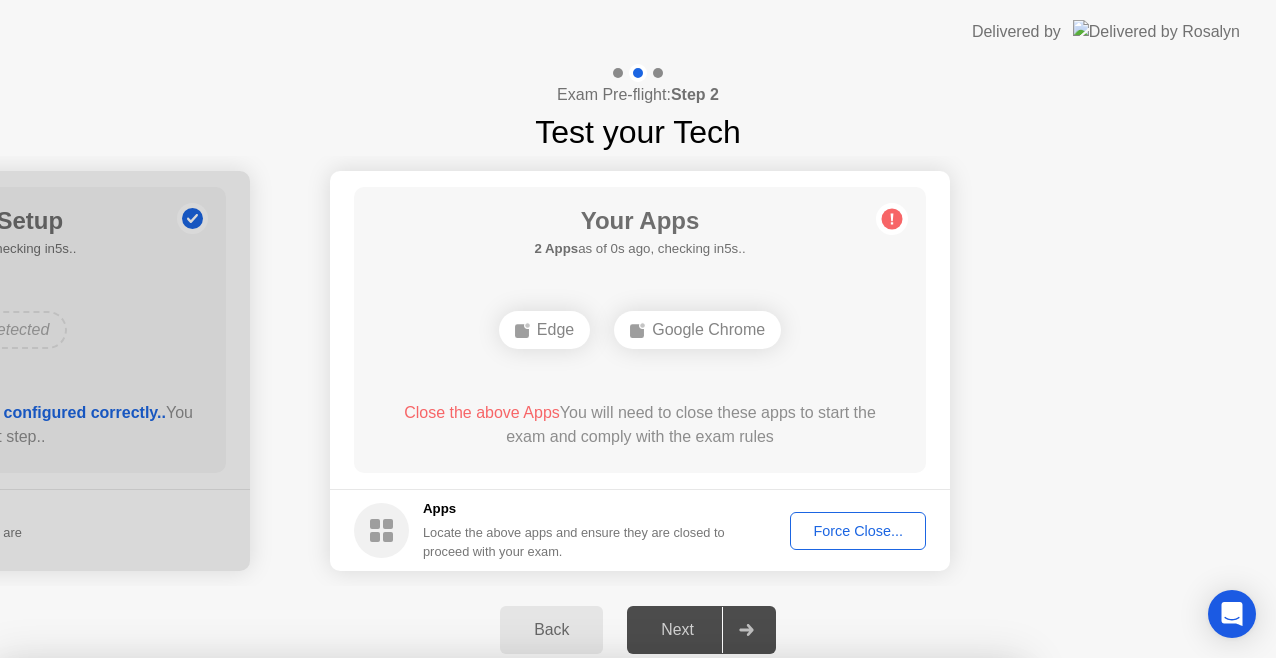 click on "Need help? Let [PERSON_NAME] close your apps for you Unfortunately we cannot close your apps  MS Teams   WhatsApp   Google Chrome  Close Read More" at bounding box center (510, 1113) 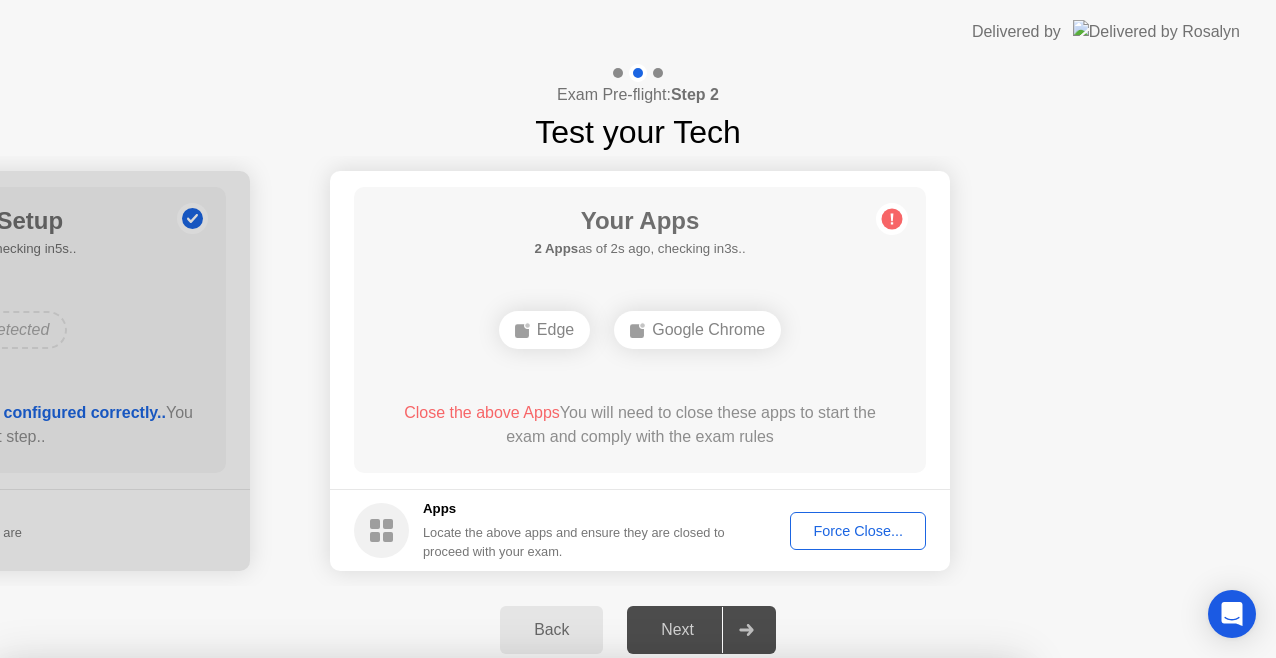 click on "Read More" at bounding box center (573, 1489) 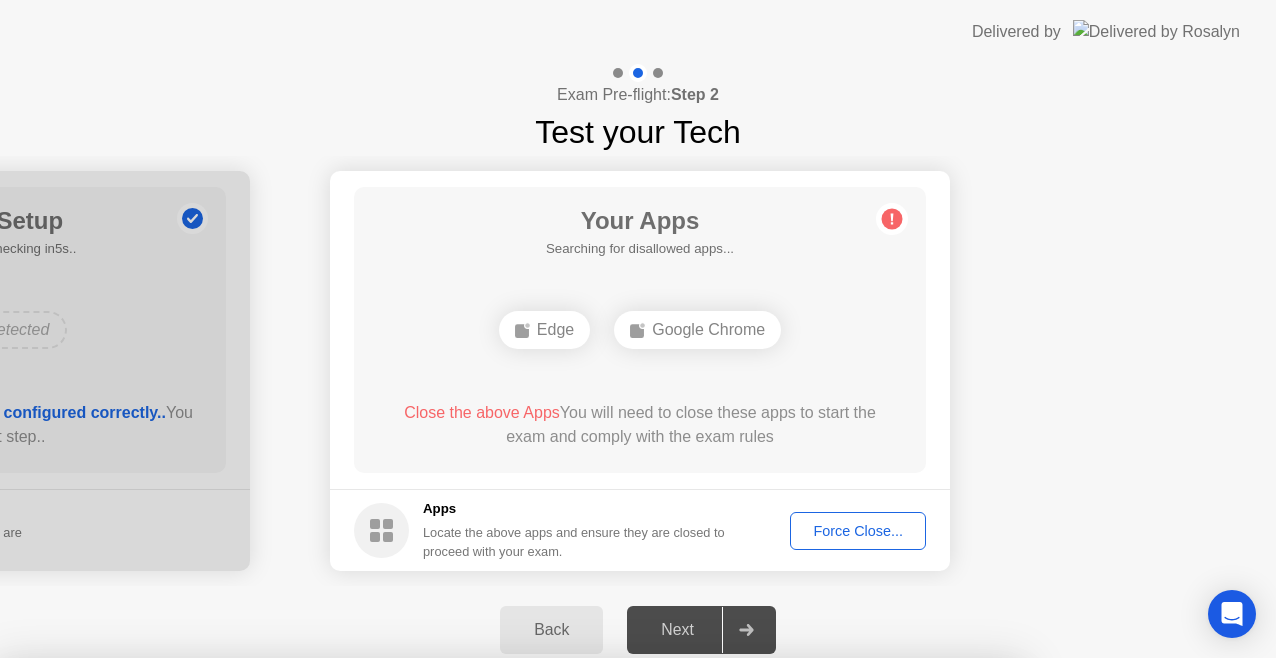 click on "Close" at bounding box center (429, 1489) 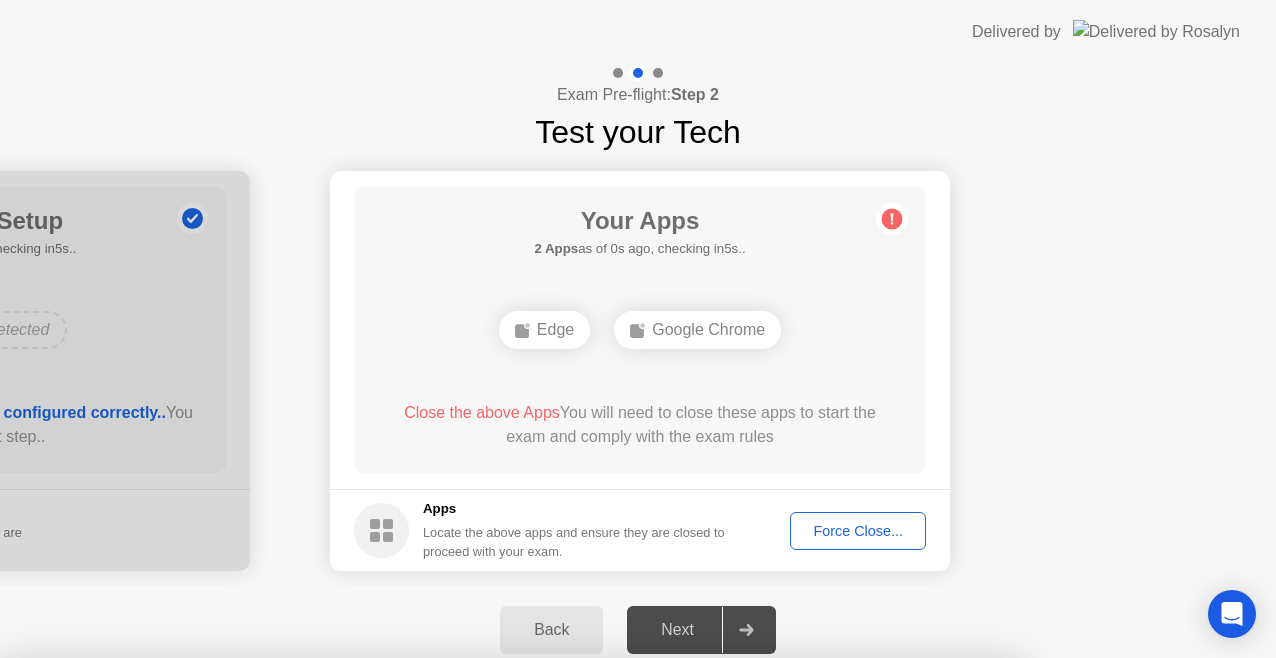 click on "Close" at bounding box center (429, 1211) 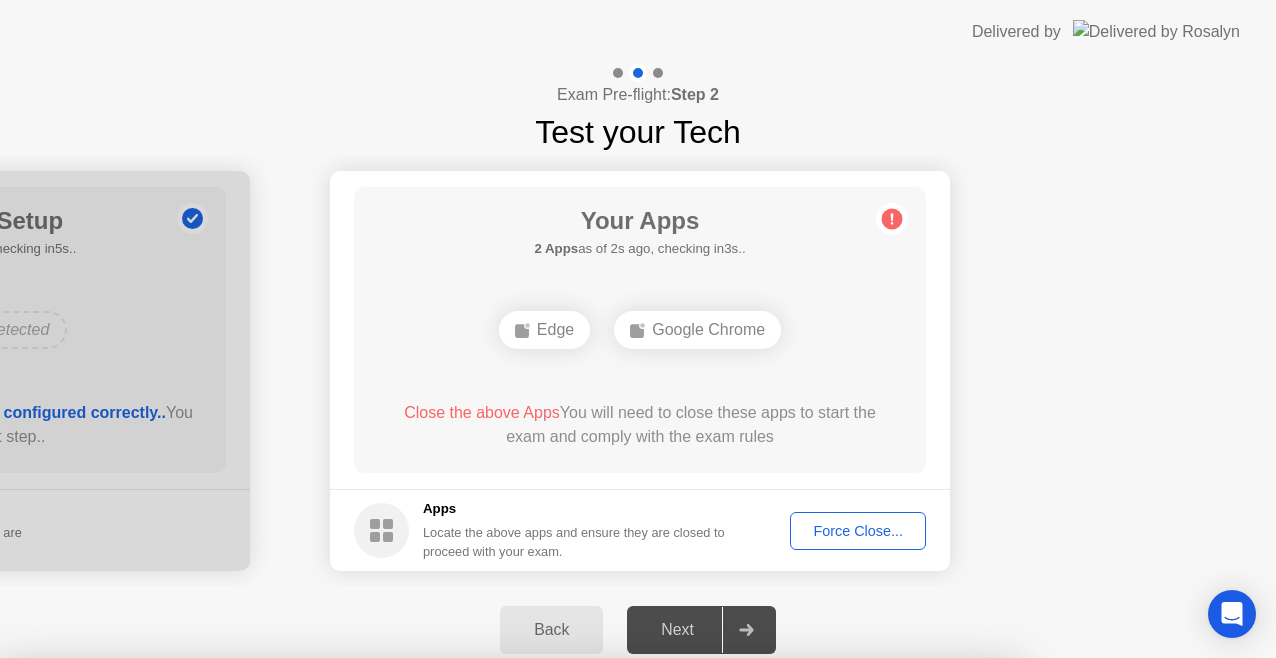 click on "Confirm" at bounding box center (577, 934) 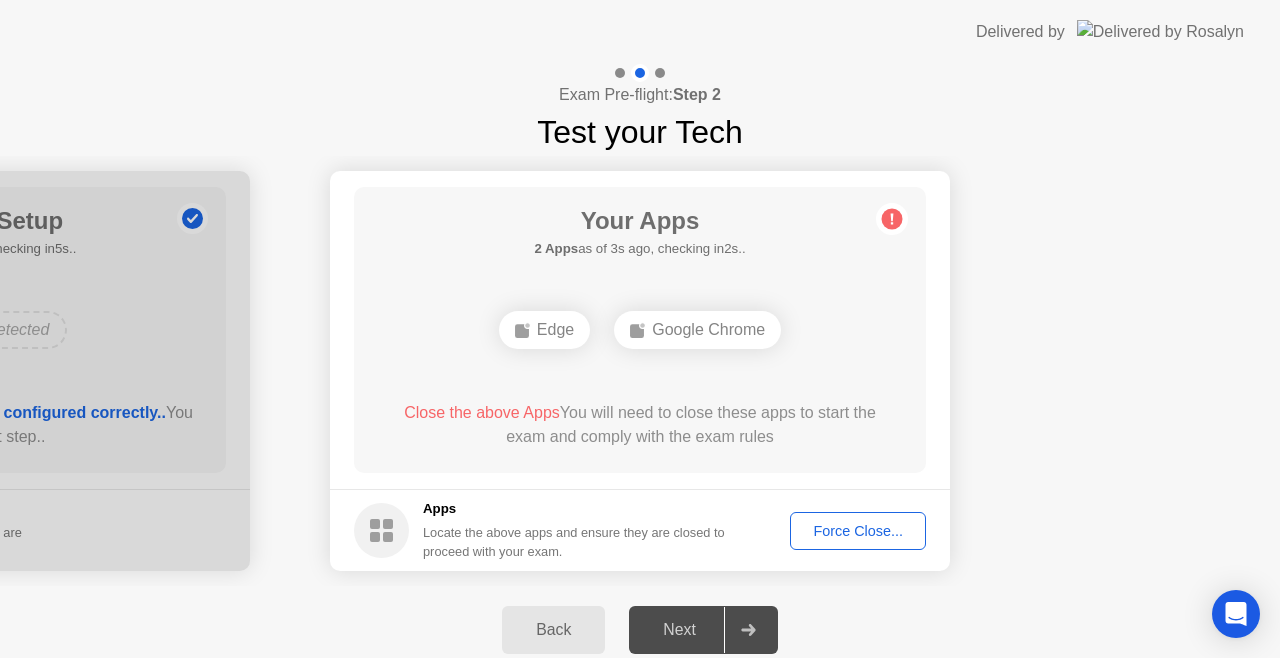 click on "Force Close..." 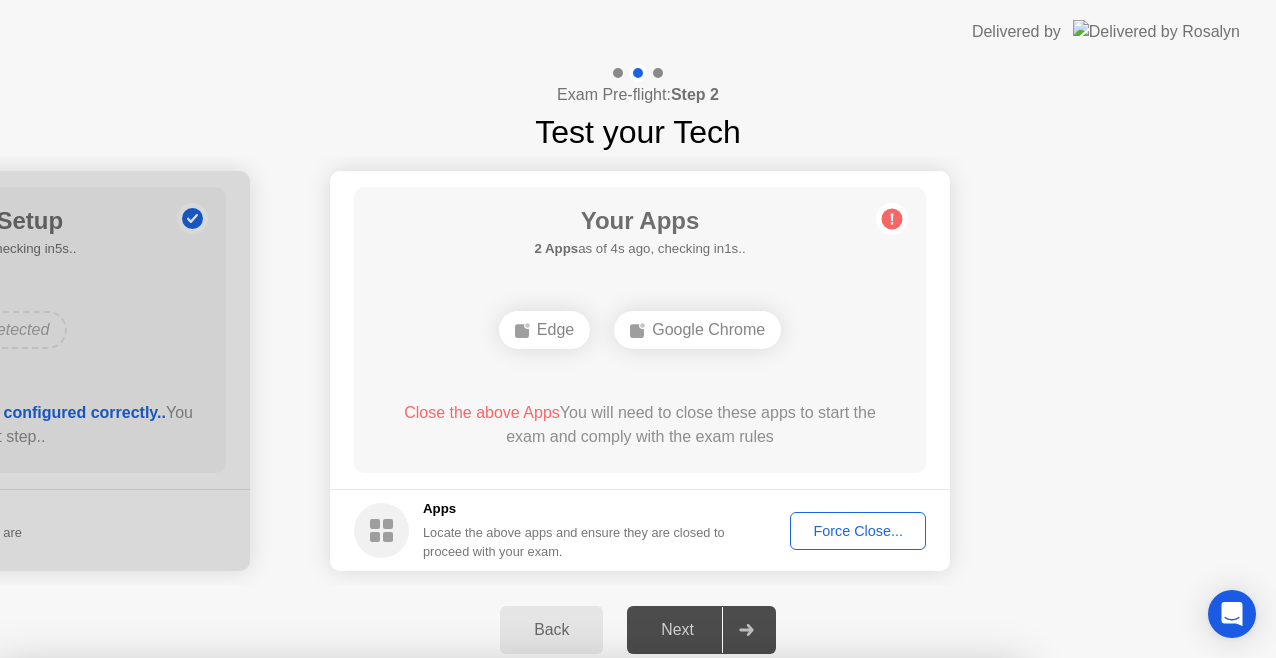click on "Confirm" at bounding box center [577, 934] 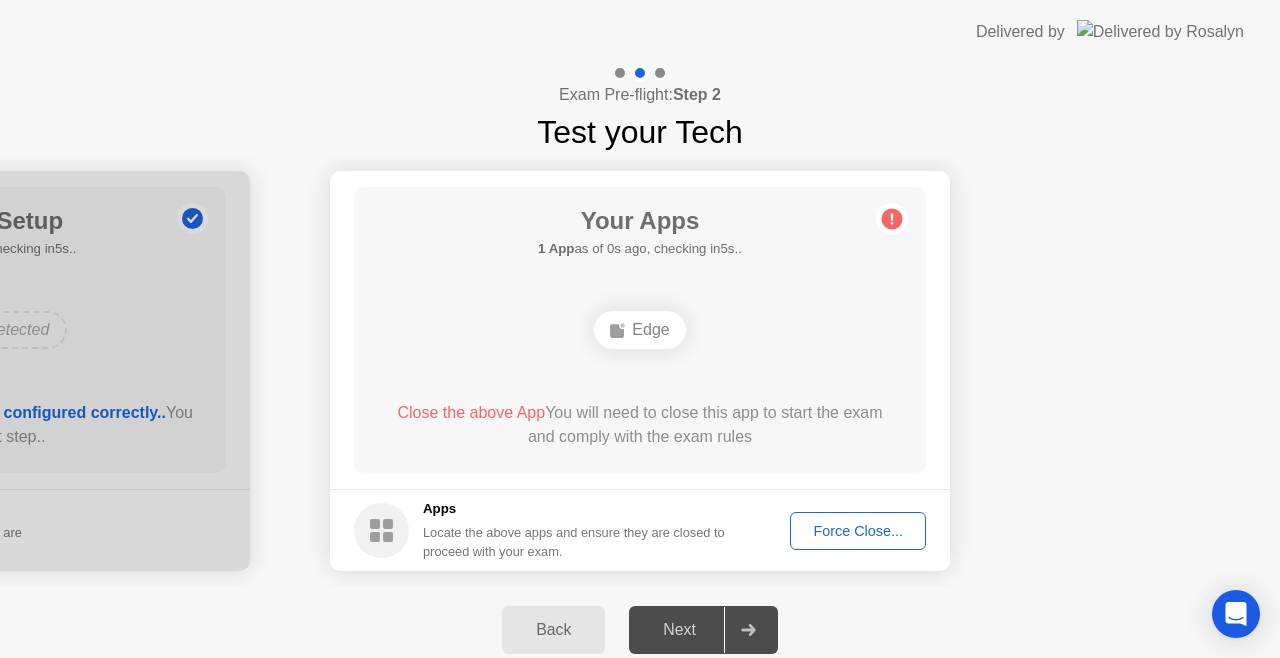 click on "Force Close..." 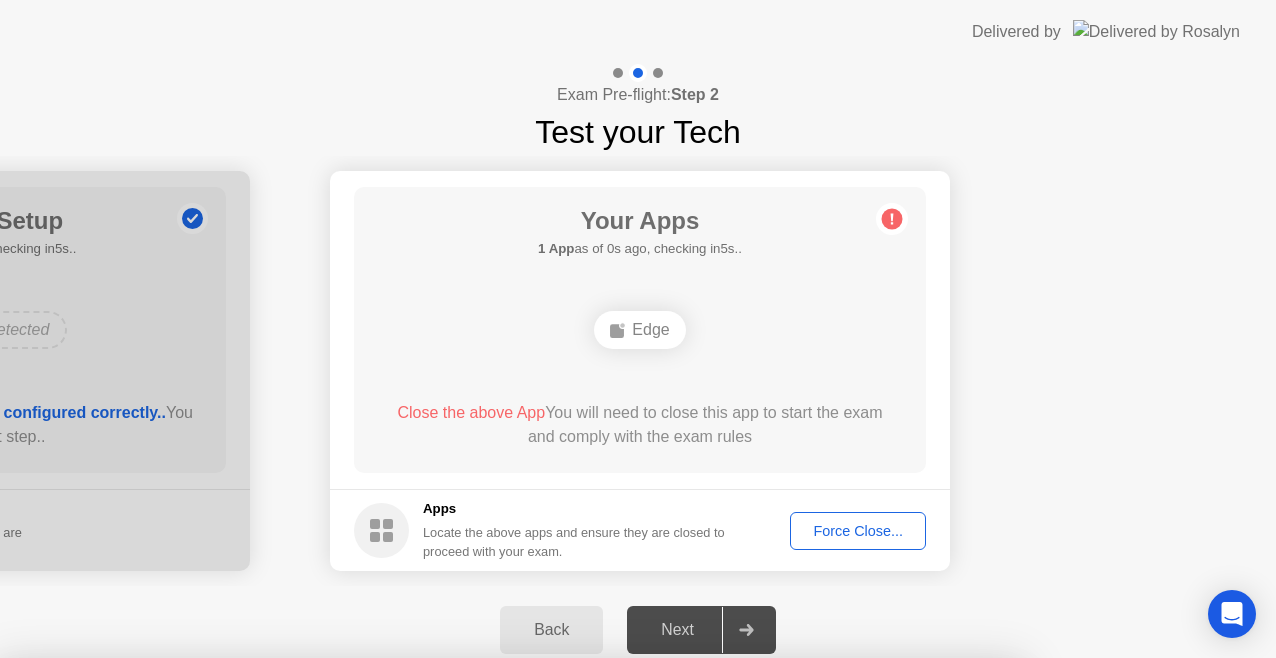 click on "Confirm" at bounding box center (577, 934) 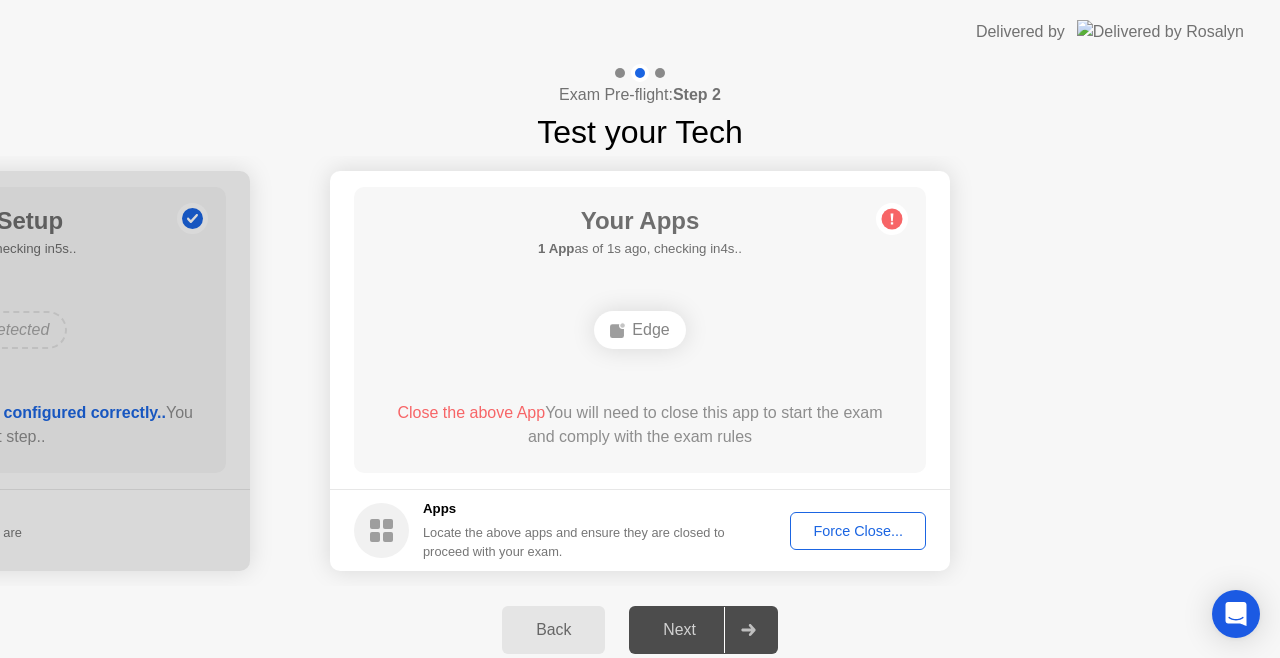 click on "Force Close..." 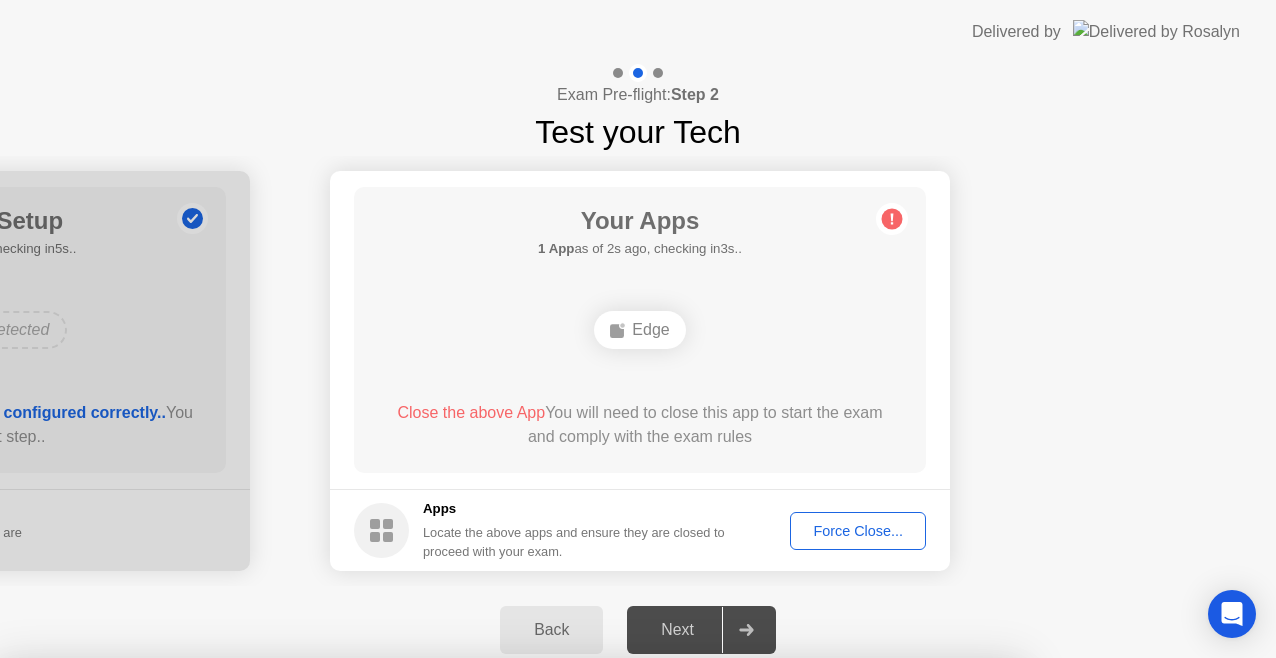 click on "Confirm" at bounding box center (577, 934) 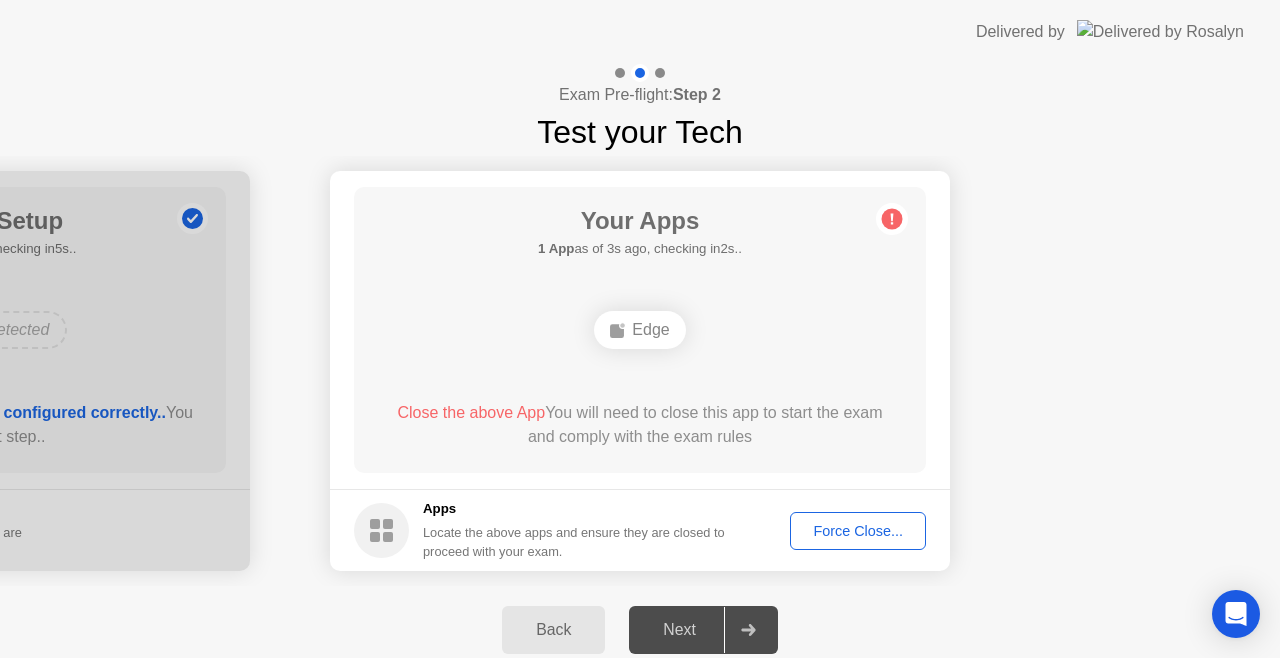 click on "Force Close..." 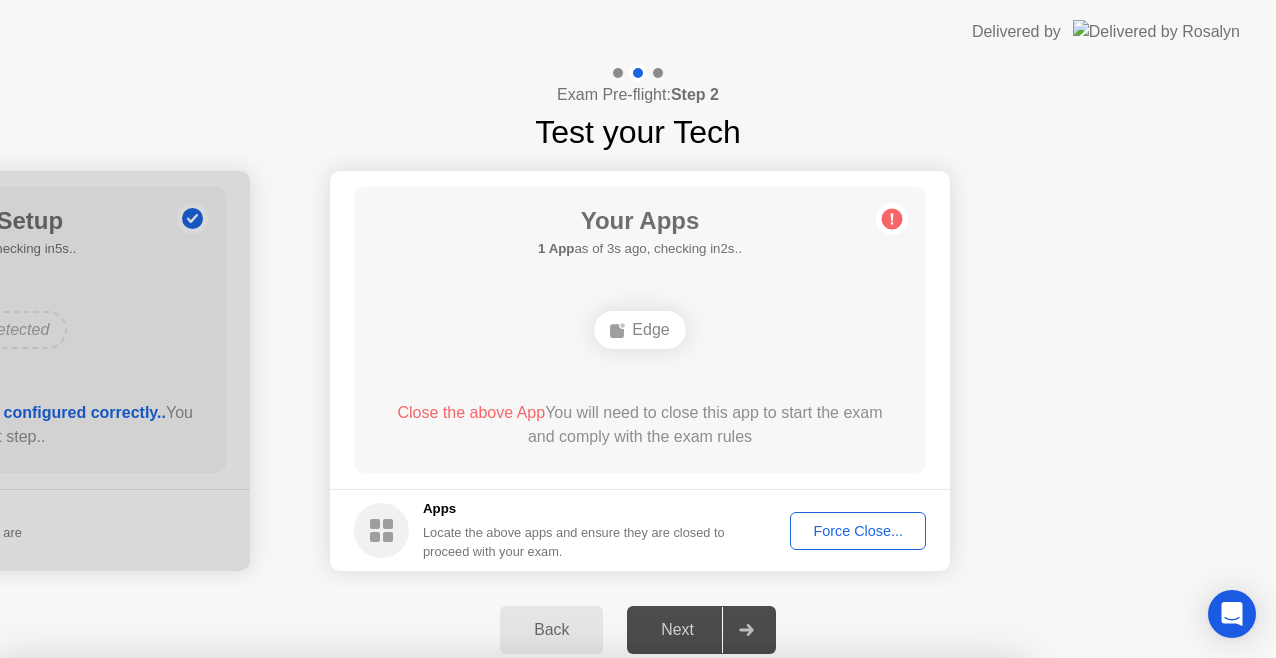 click on "Confirm" at bounding box center (577, 934) 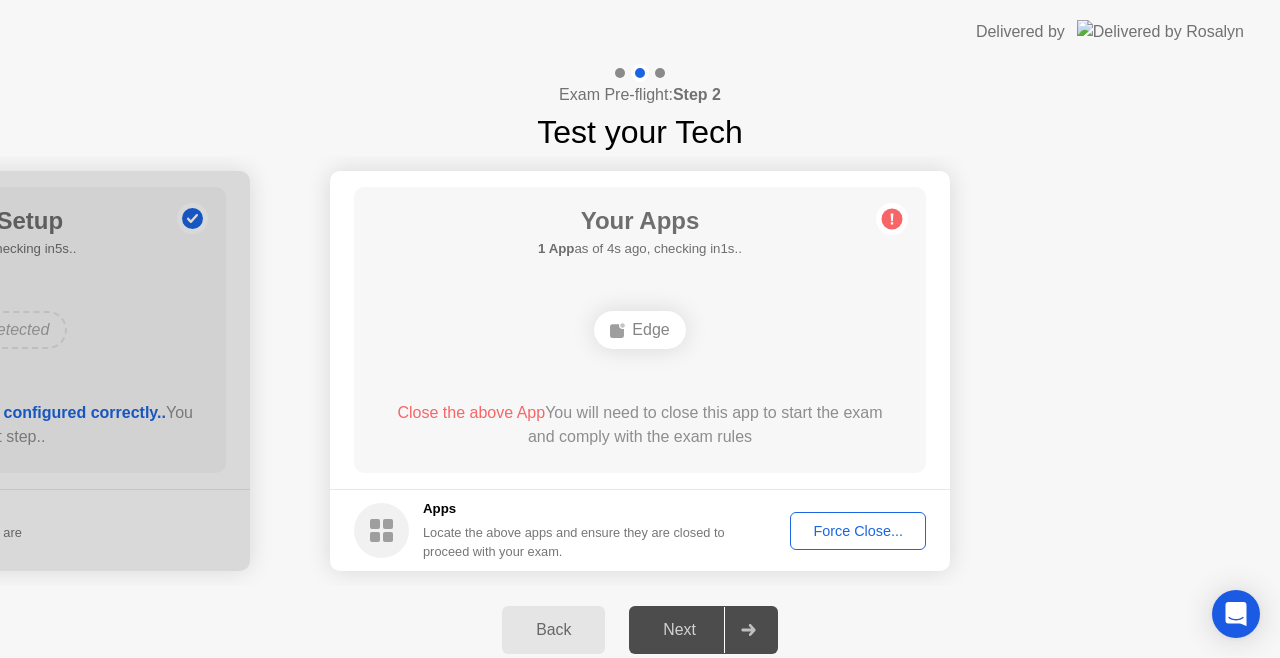 click on "Force Close..." 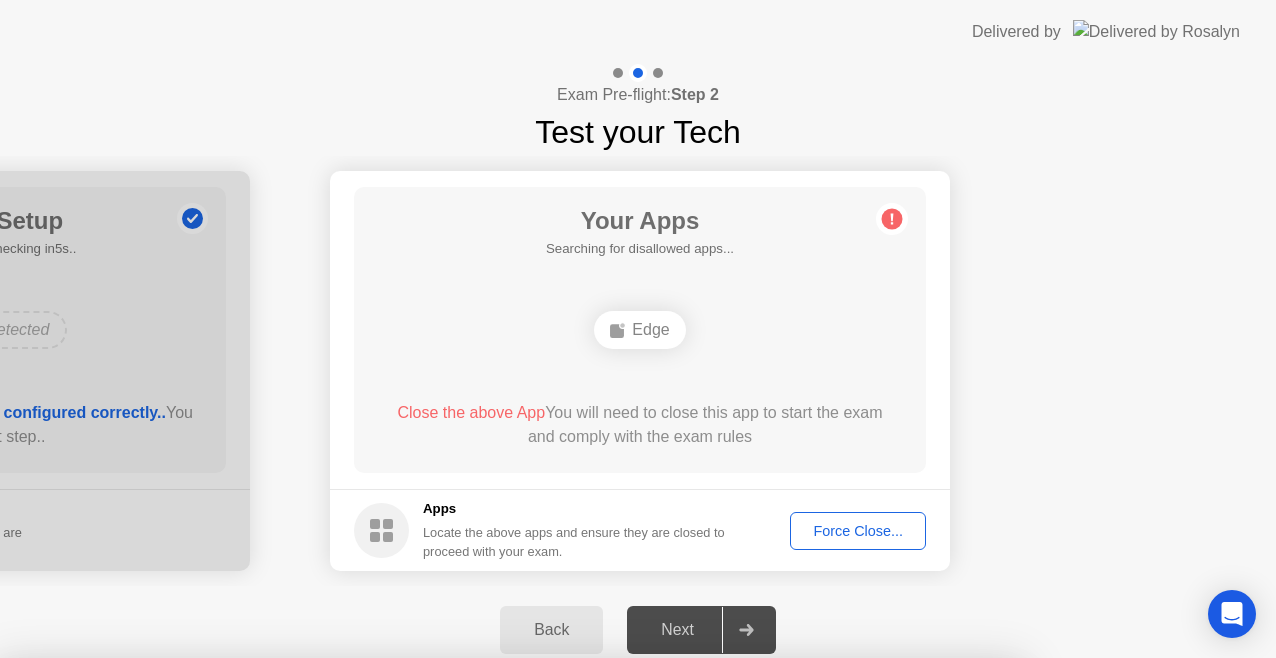 click on "Confirm" at bounding box center [577, 934] 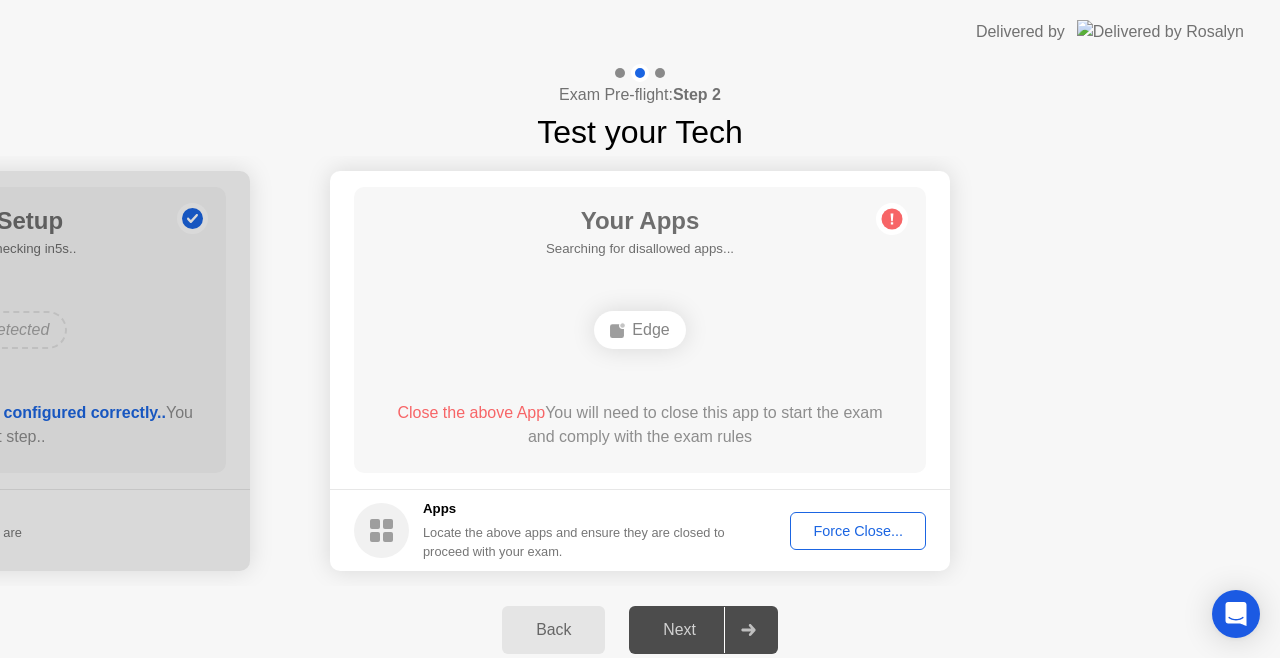 click on "Force Close..." 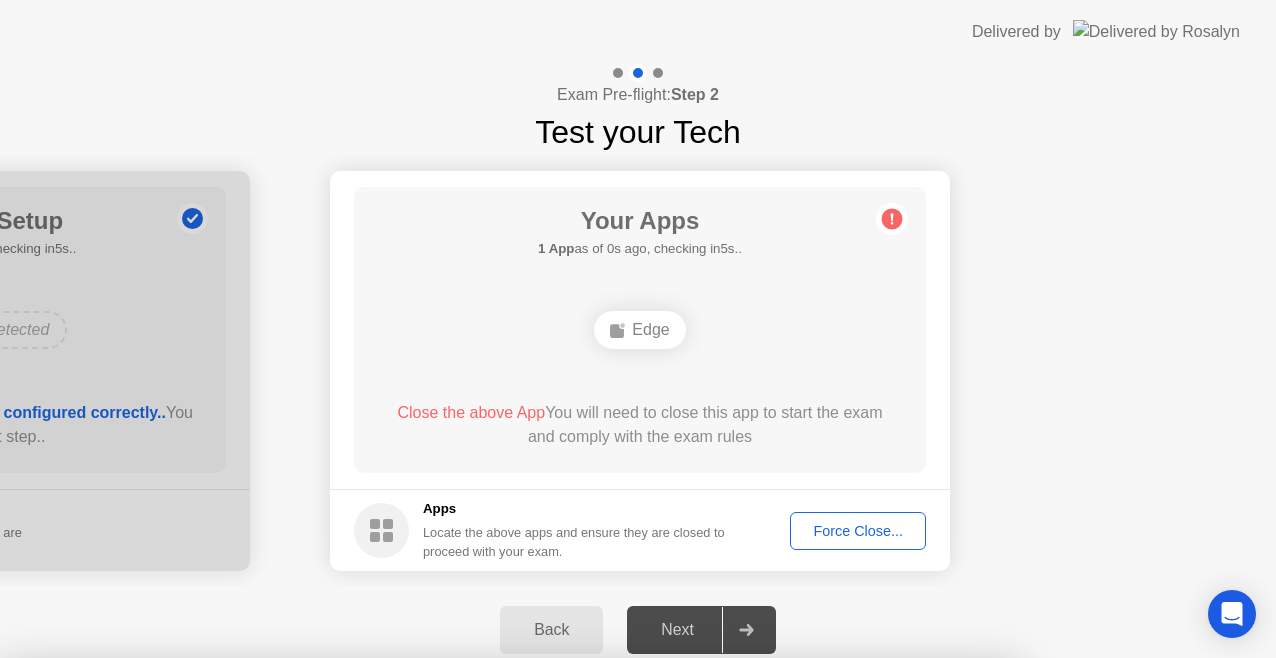 click on "Confirm" at bounding box center (577, 934) 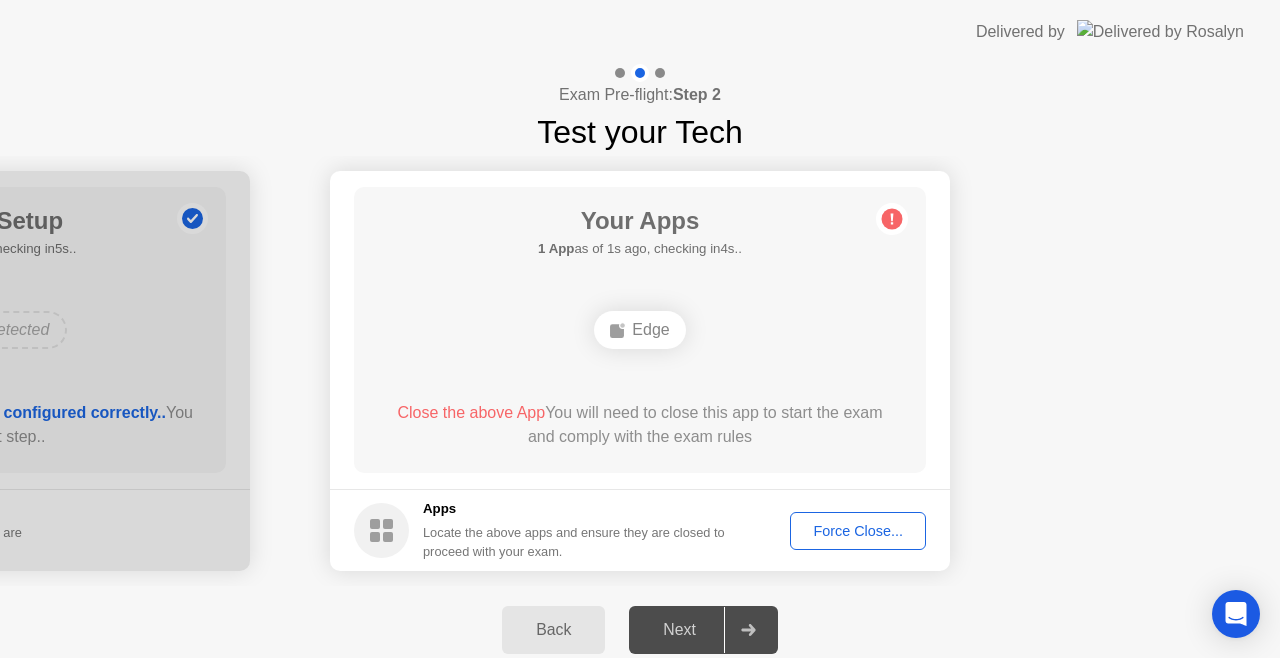 click on "Force Close..." 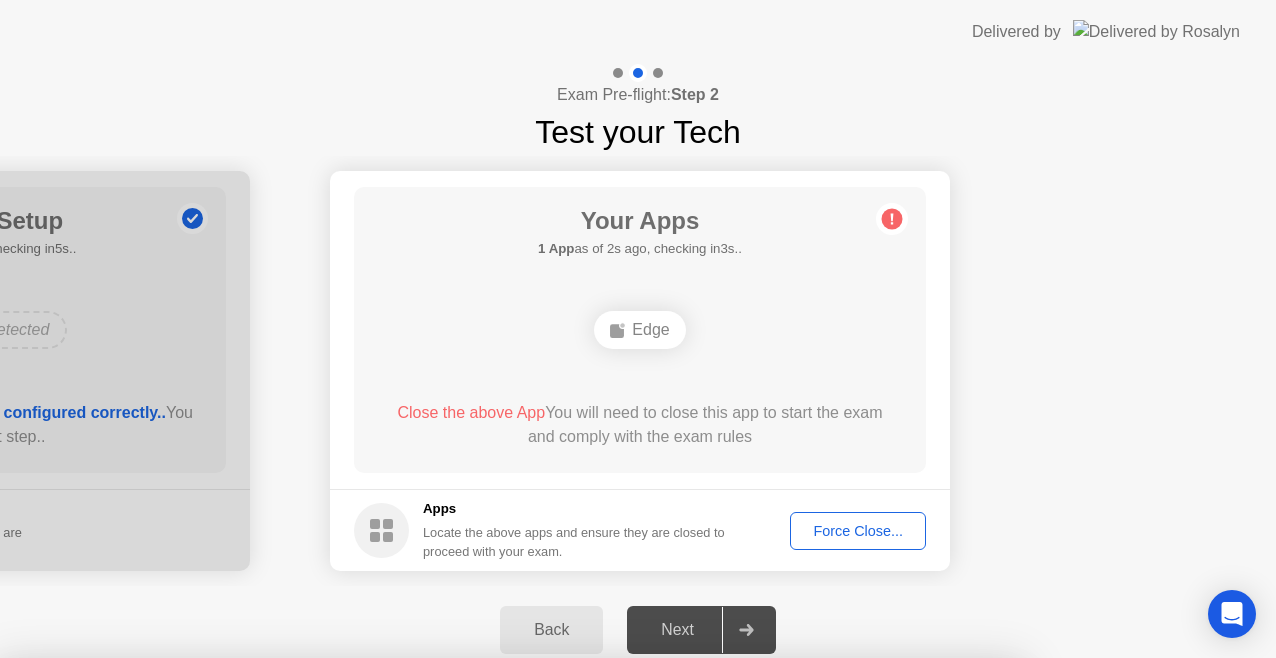click on "Need help? Let [PERSON_NAME] close your apps for you  Clicking "Confirm" below will force close  Edge  even if there are unsaved changes..  Learn more about closing apps  Edge  Cancel Confirm" at bounding box center [510, 816] 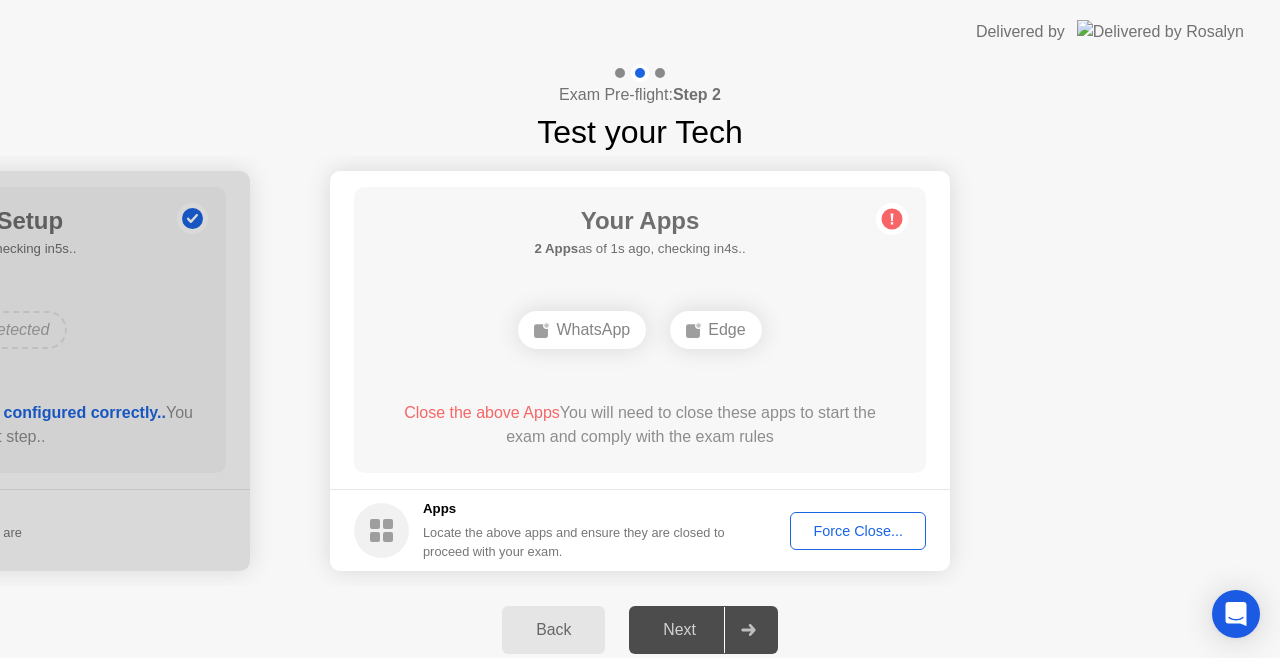 click on "Force Close..." 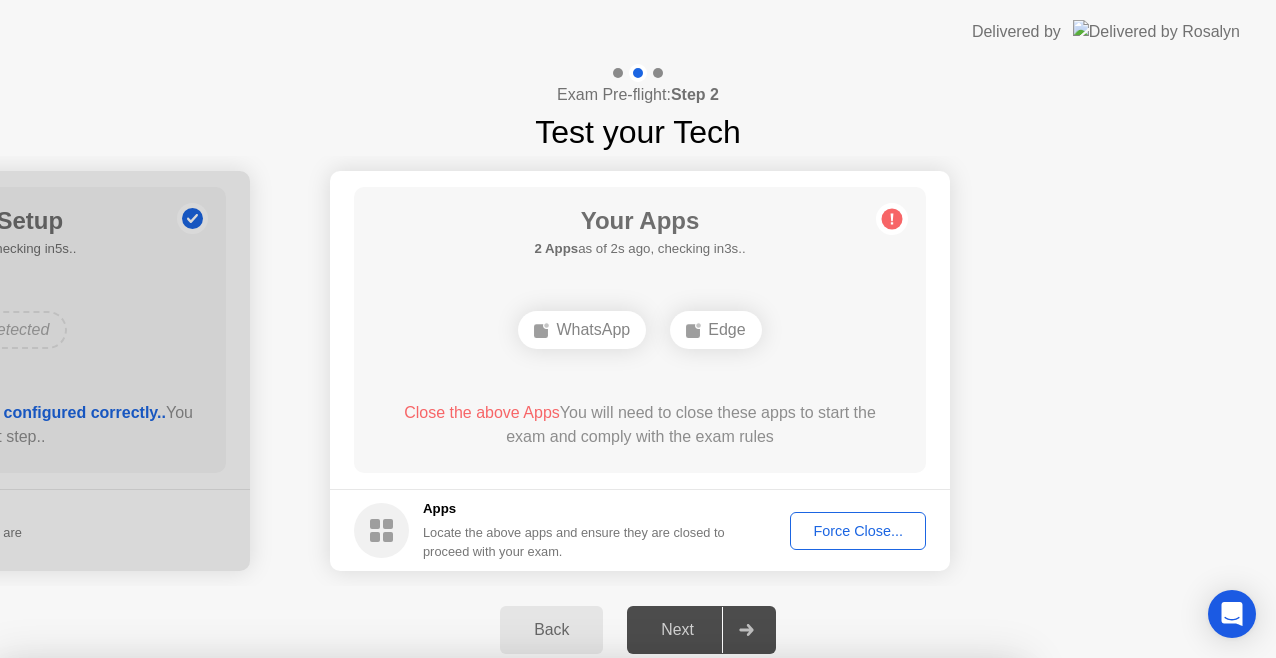 click on "Confirm" at bounding box center (577, 934) 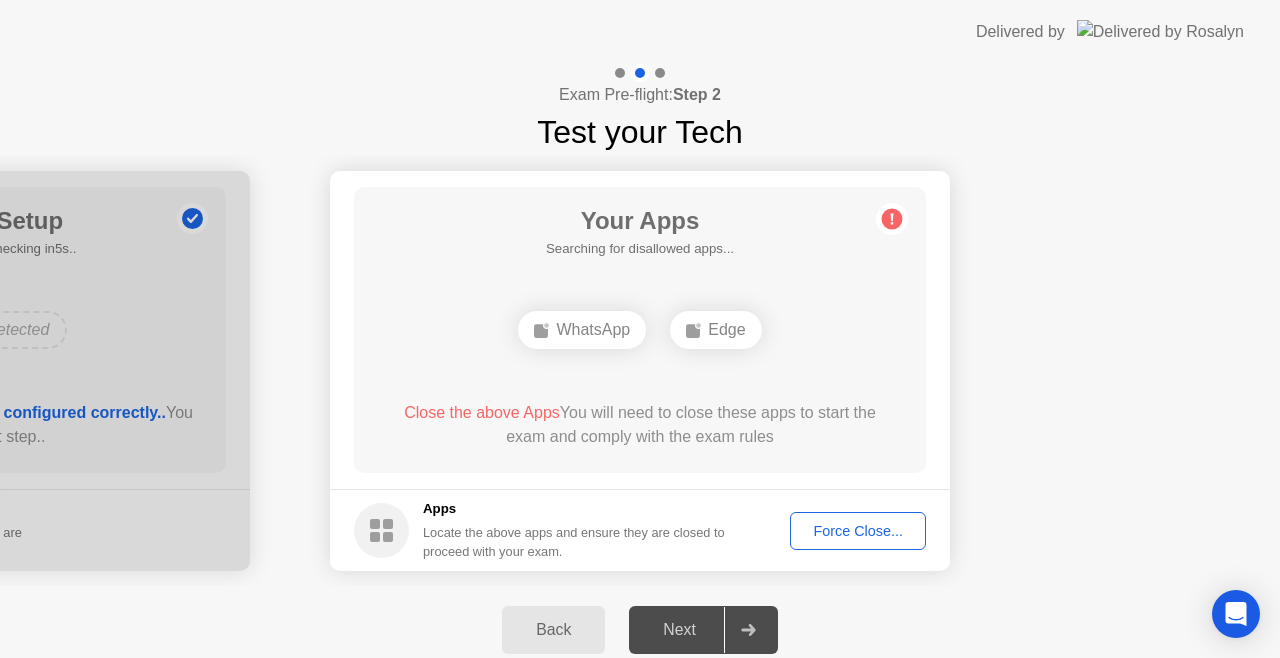 click on "Force Close..." 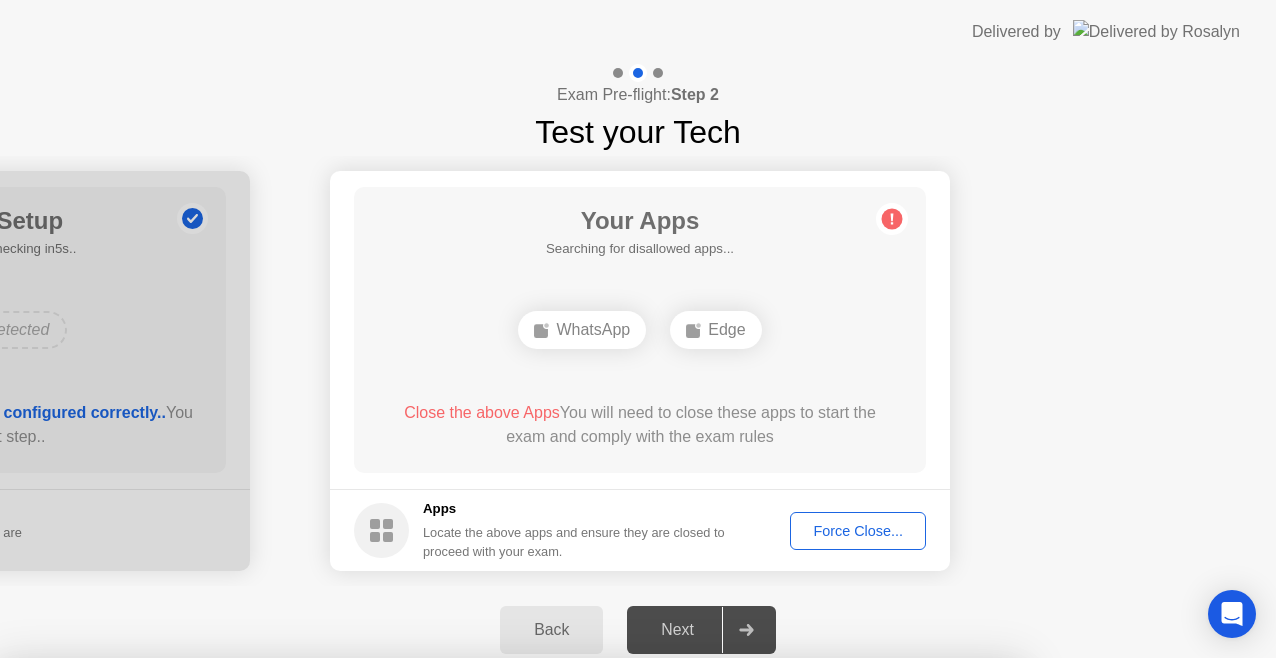 click on "Confirm" at bounding box center (577, 934) 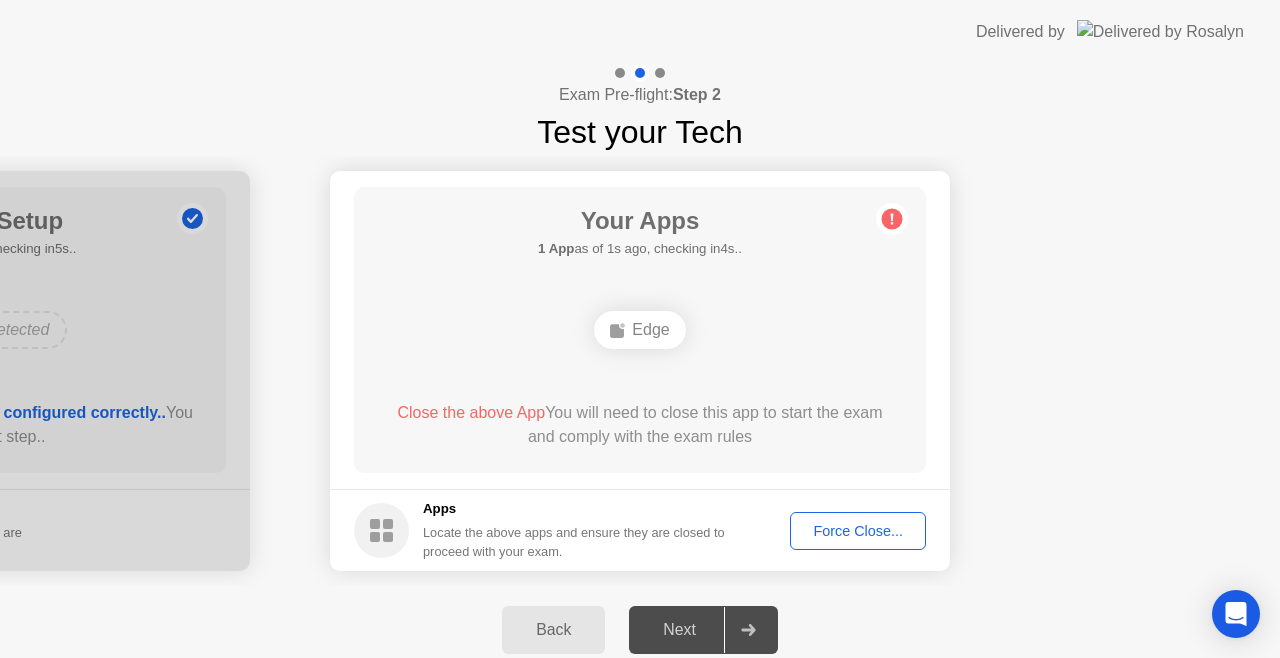 click on "Force Close..." 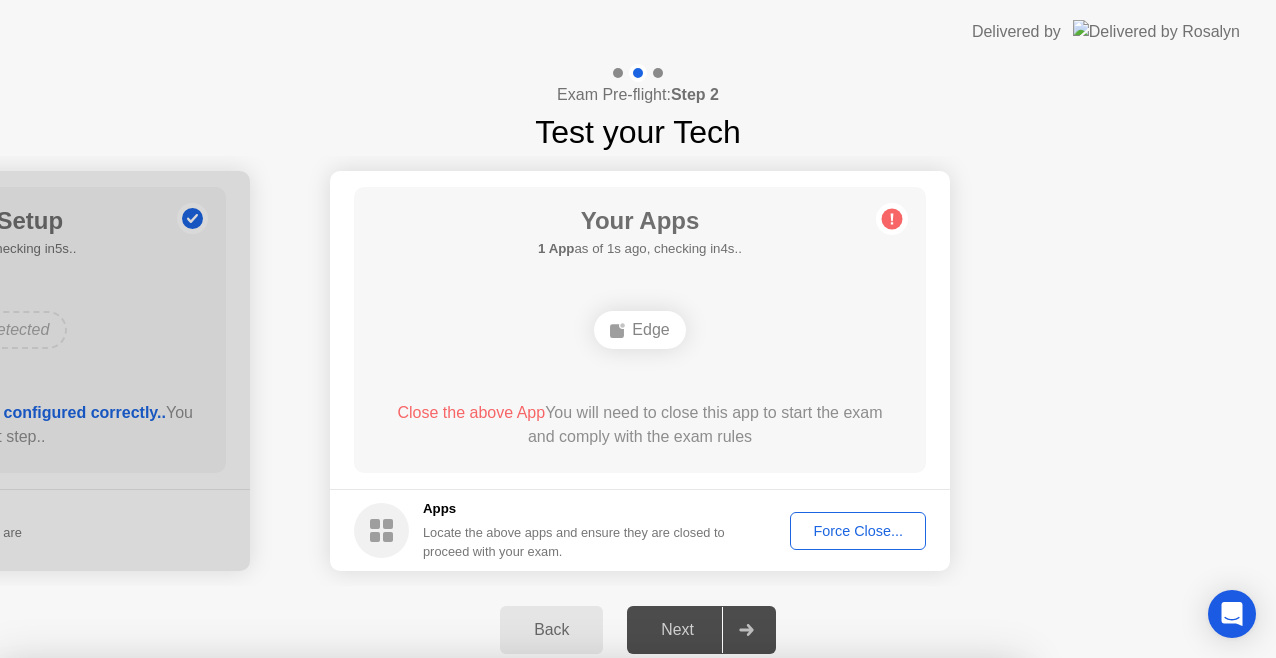 click on "Confirm" at bounding box center (577, 934) 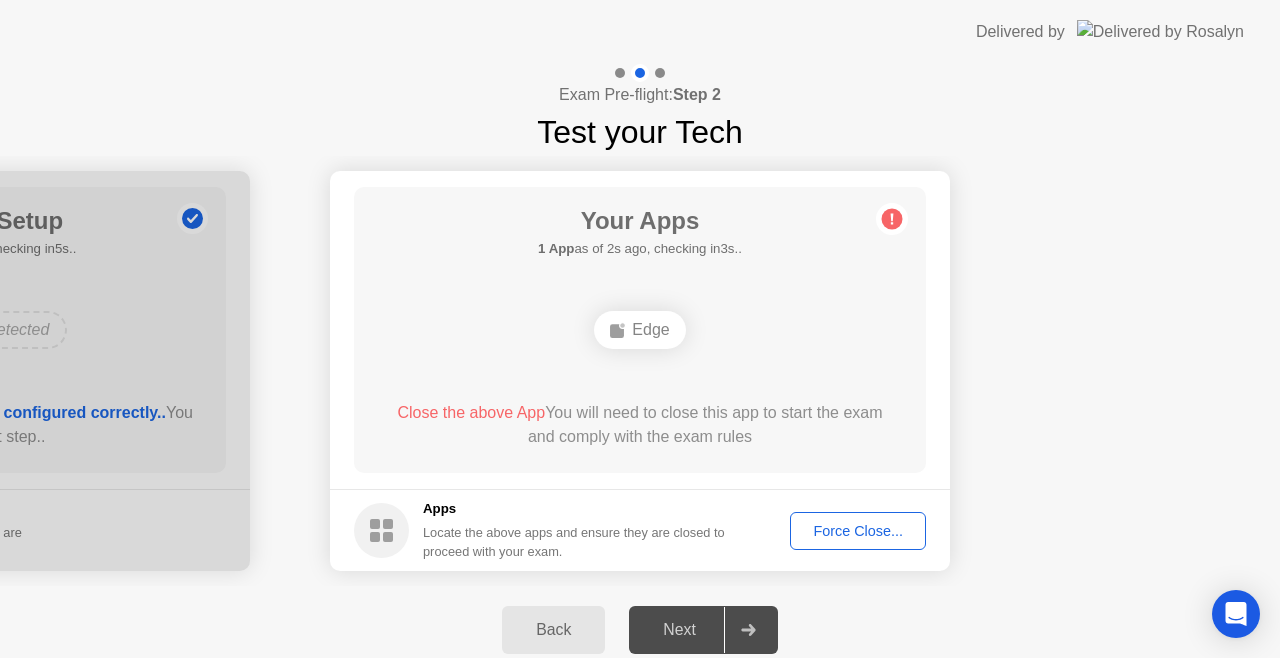 click on "Force Close..." 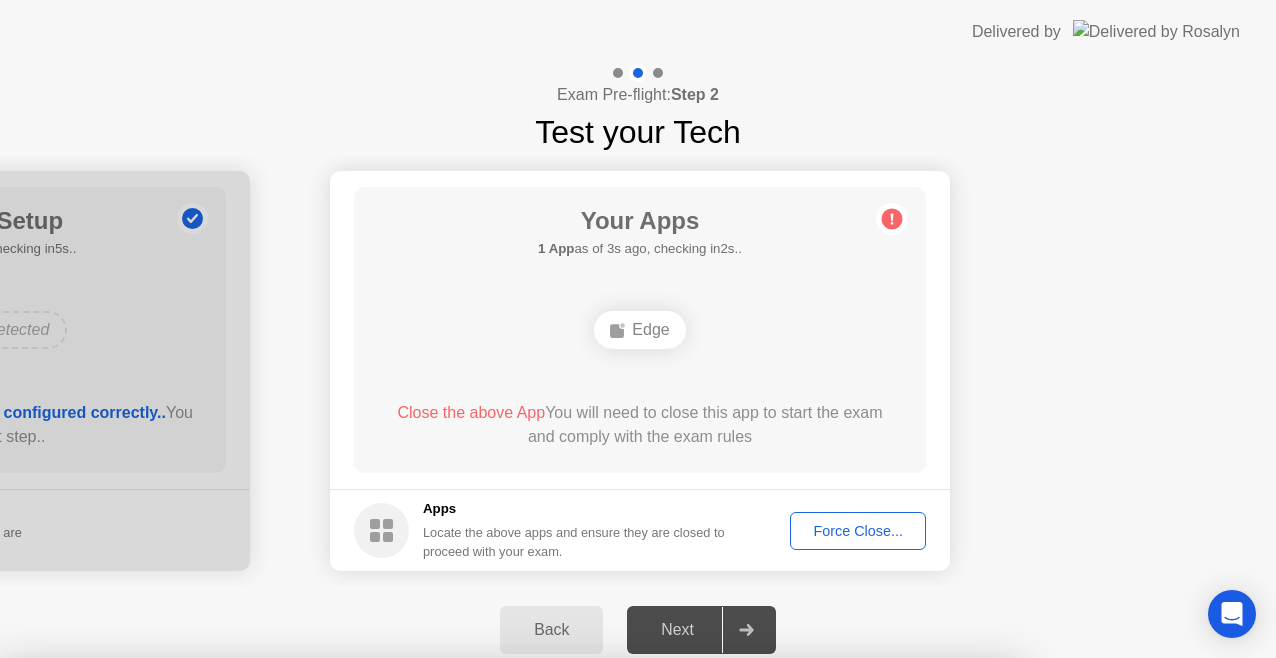 click on "Confirm" at bounding box center (577, 934) 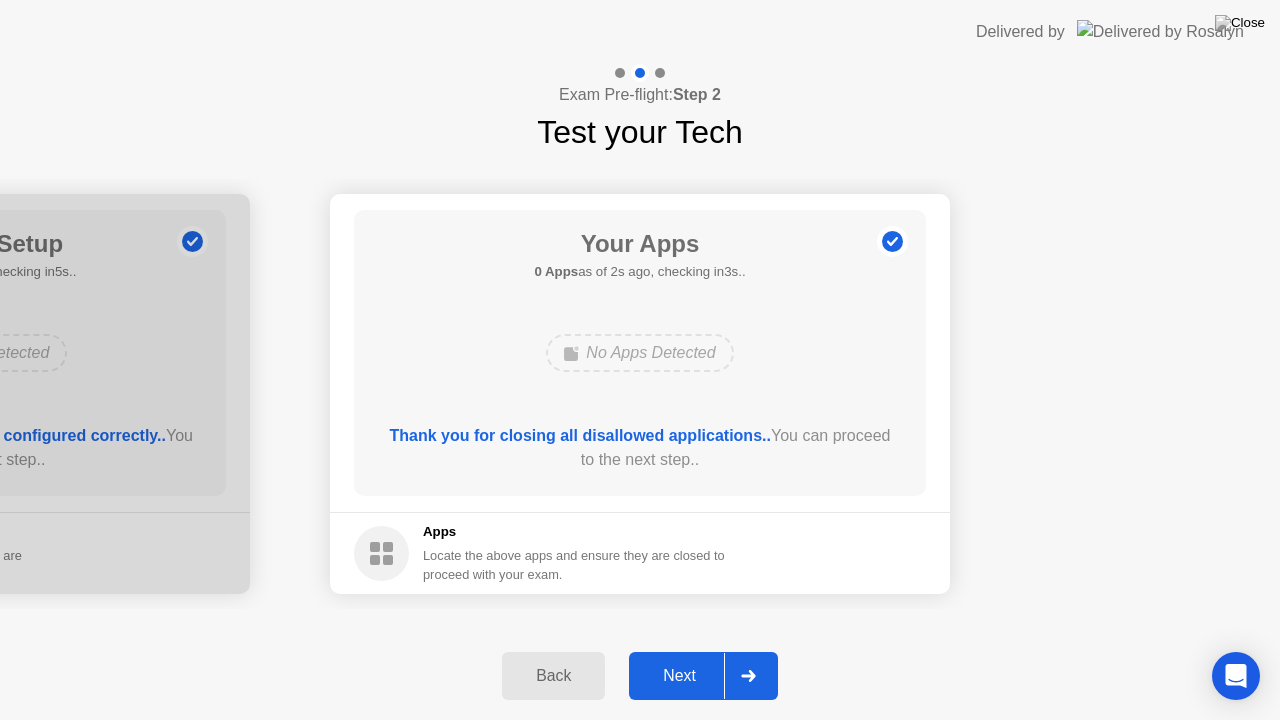 click on "Next" 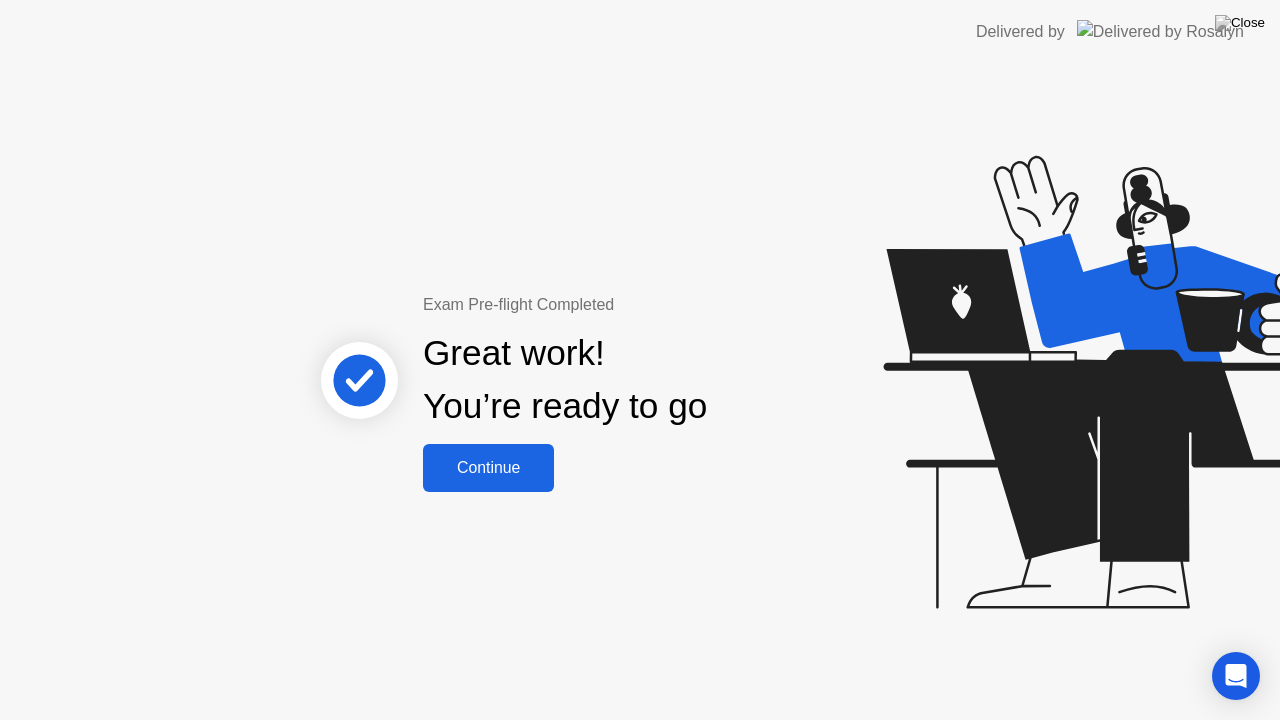 click on "Continue" 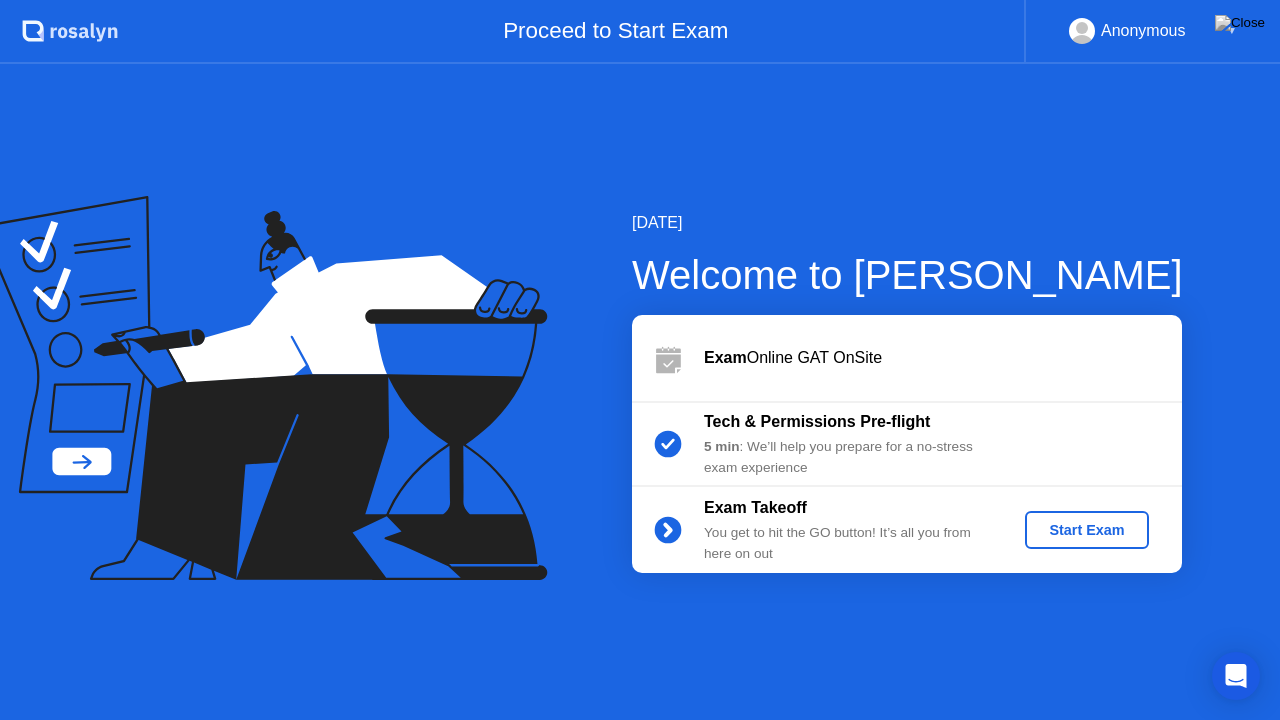 click on "Start Exam" 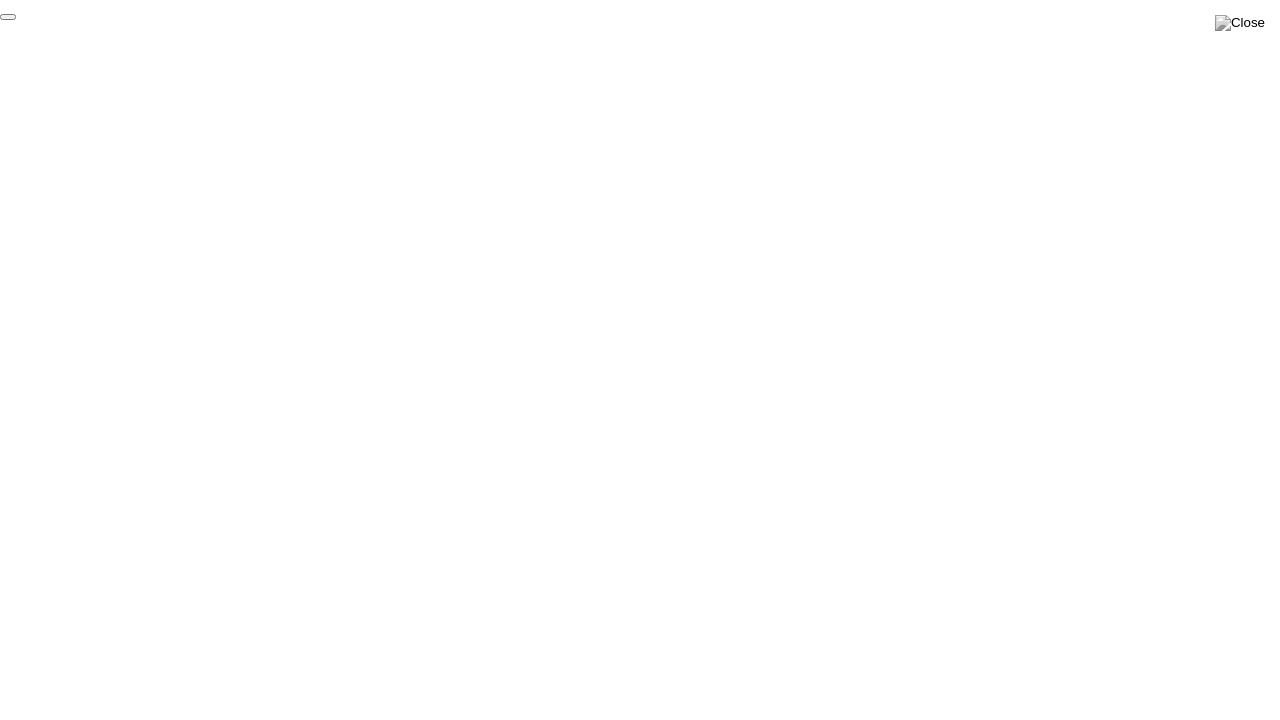 click on "End Proctoring Session" 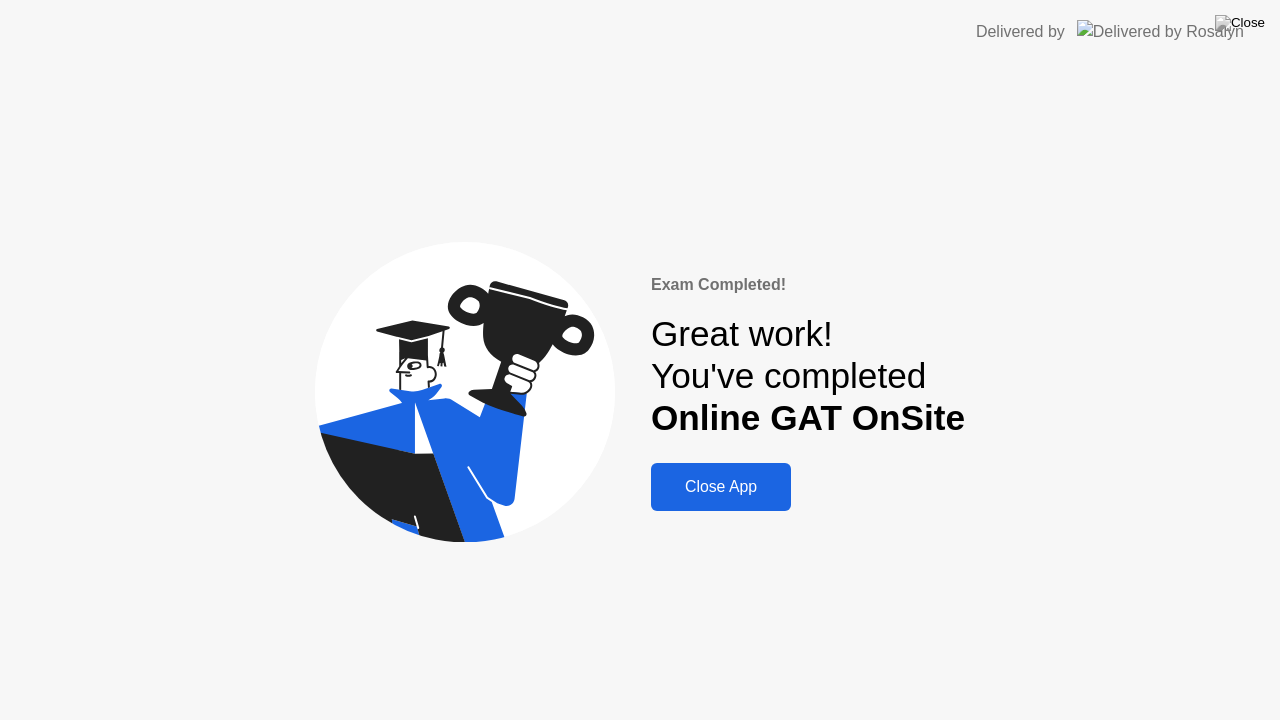 click on "Close App" 